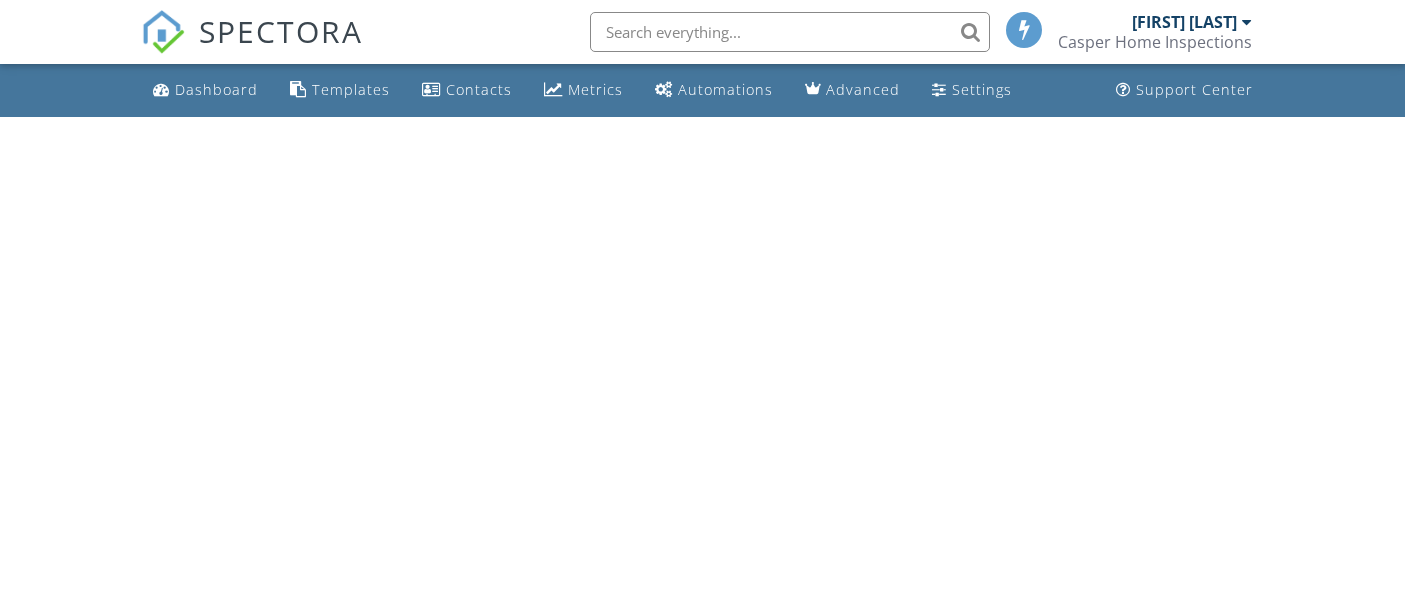 scroll, scrollTop: 0, scrollLeft: 0, axis: both 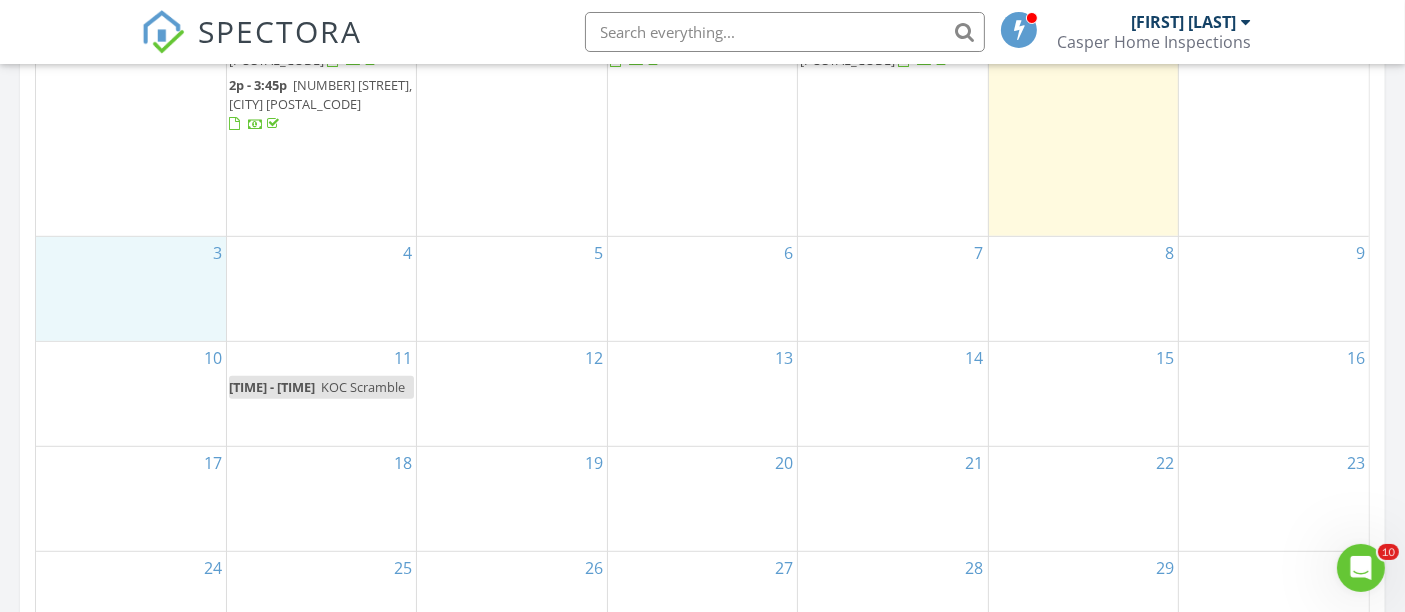click on "3" at bounding box center (131, 289) 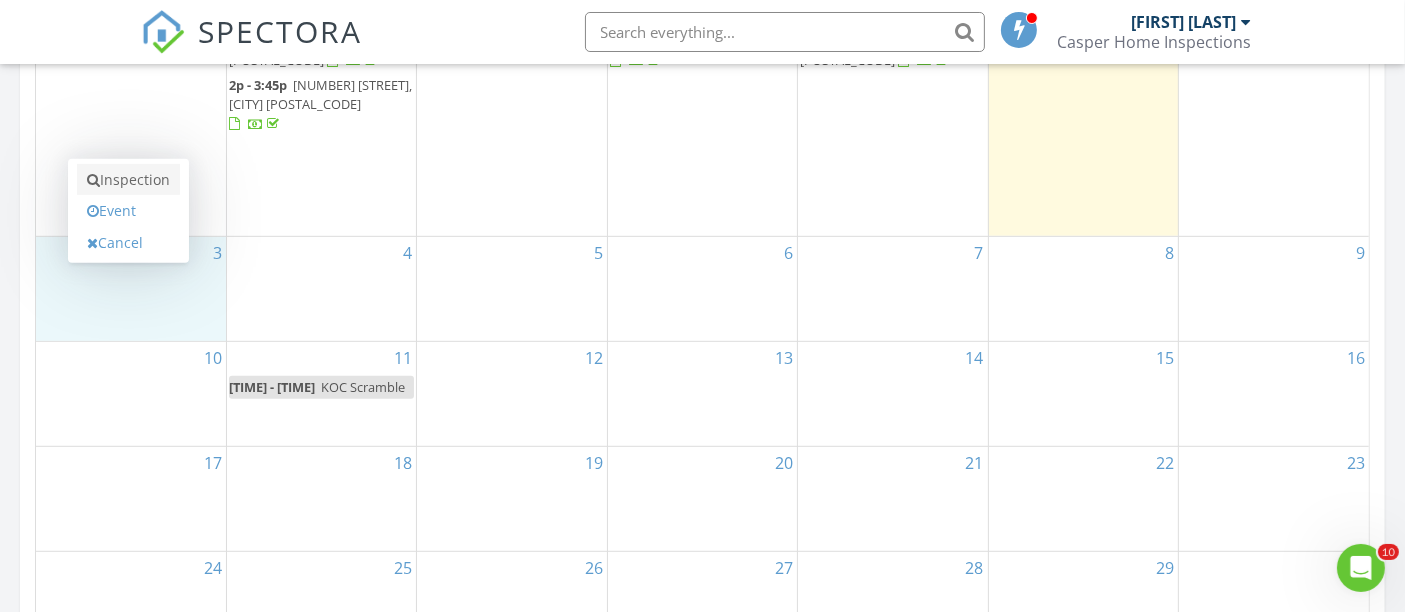 click on "Inspection" at bounding box center (128, 180) 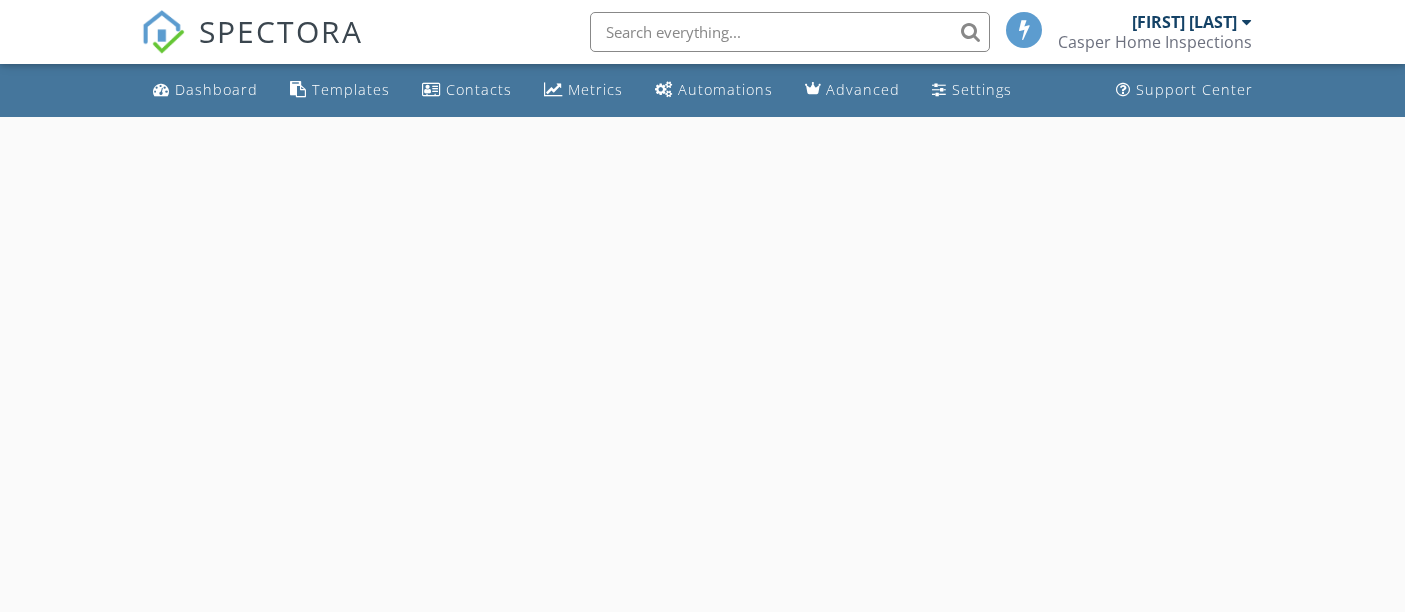 scroll, scrollTop: 0, scrollLeft: 0, axis: both 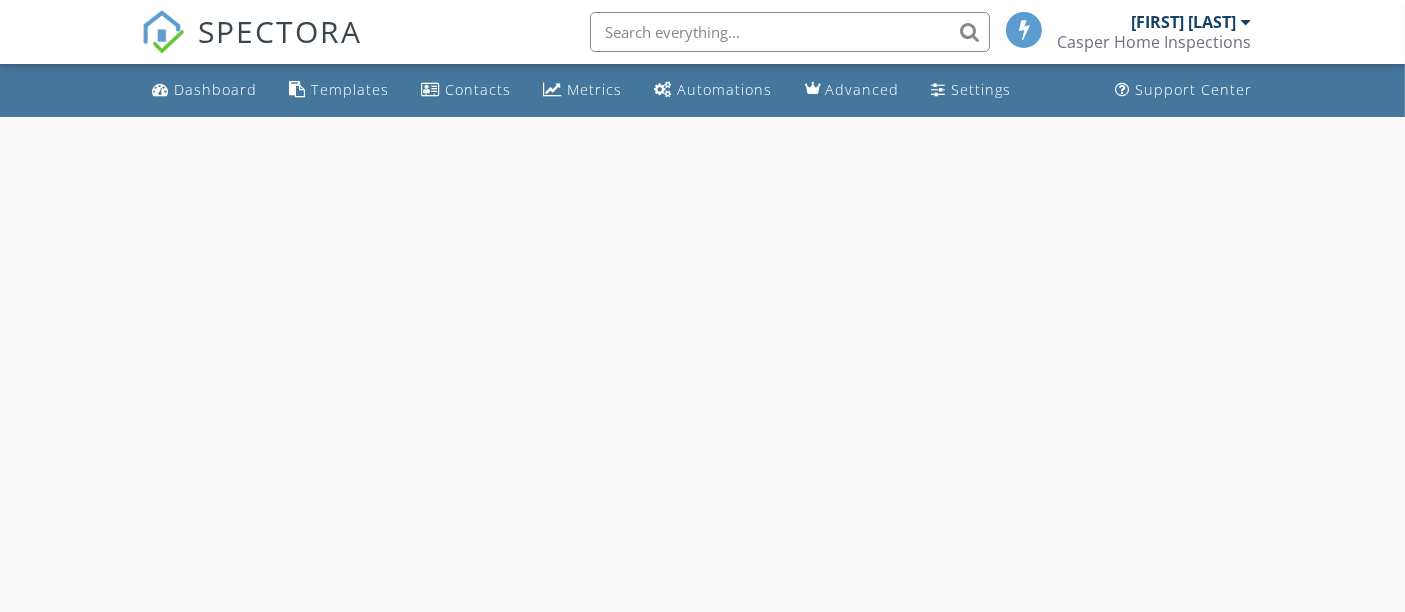 select on "7" 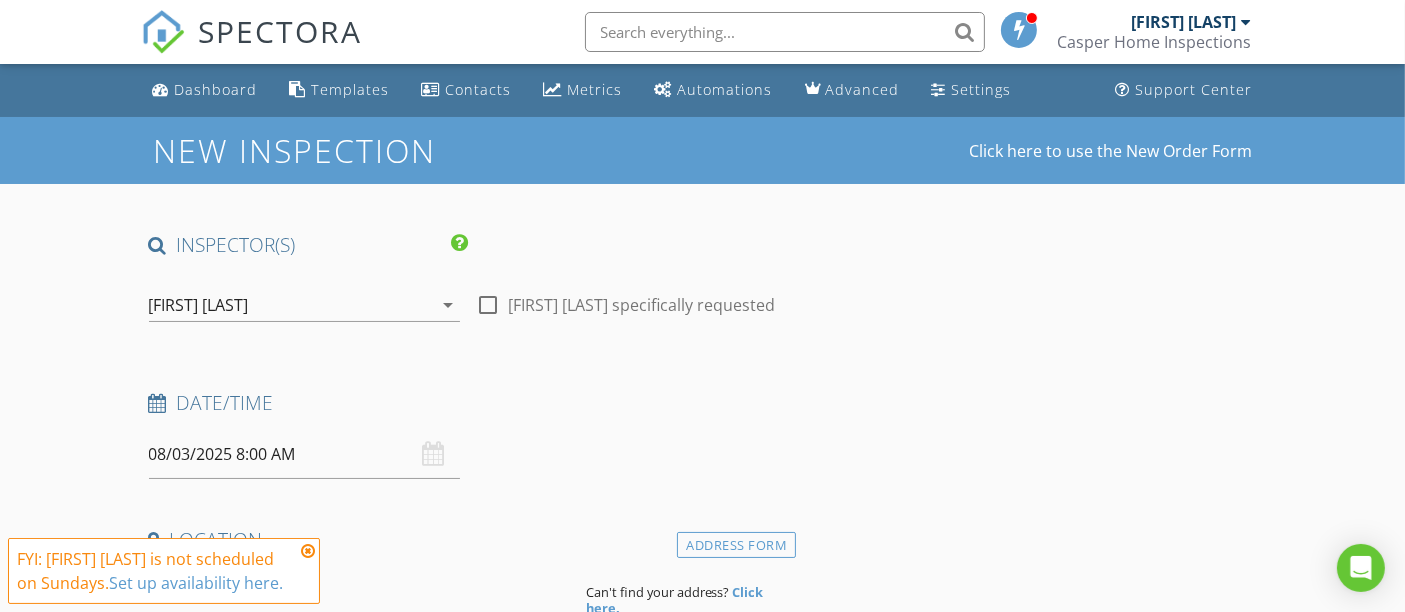 click on "08/03/2025 8:00 AM" at bounding box center [305, 454] 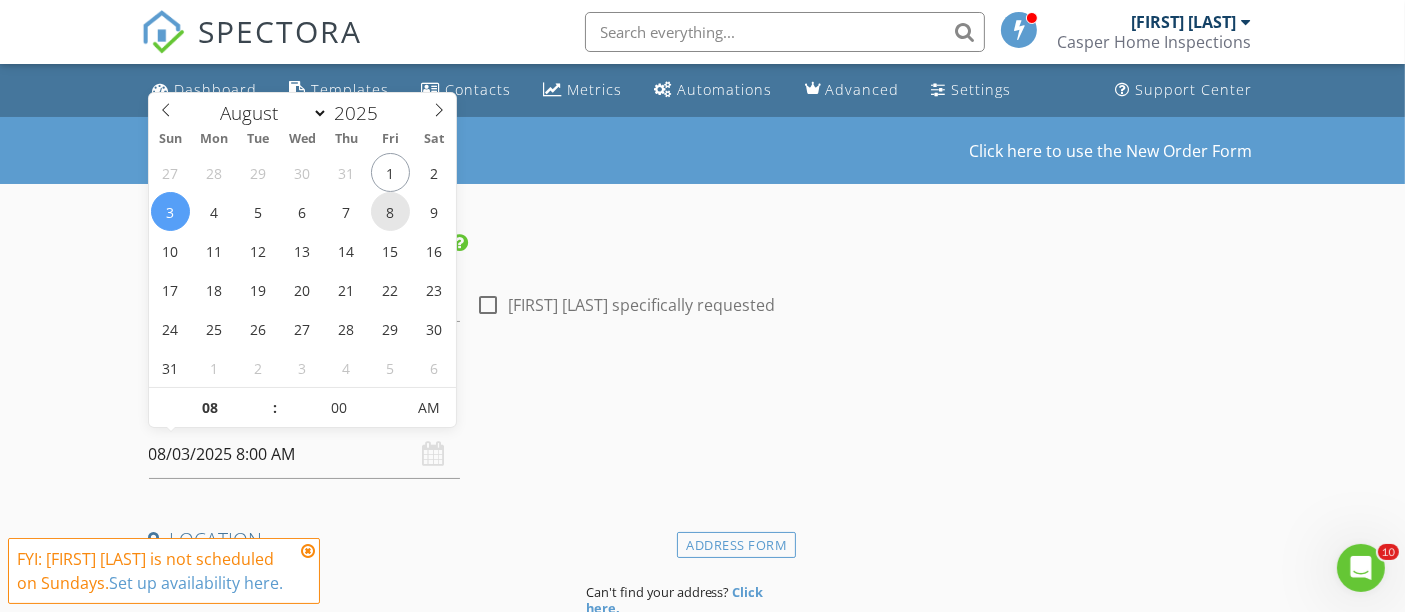 scroll, scrollTop: 0, scrollLeft: 0, axis: both 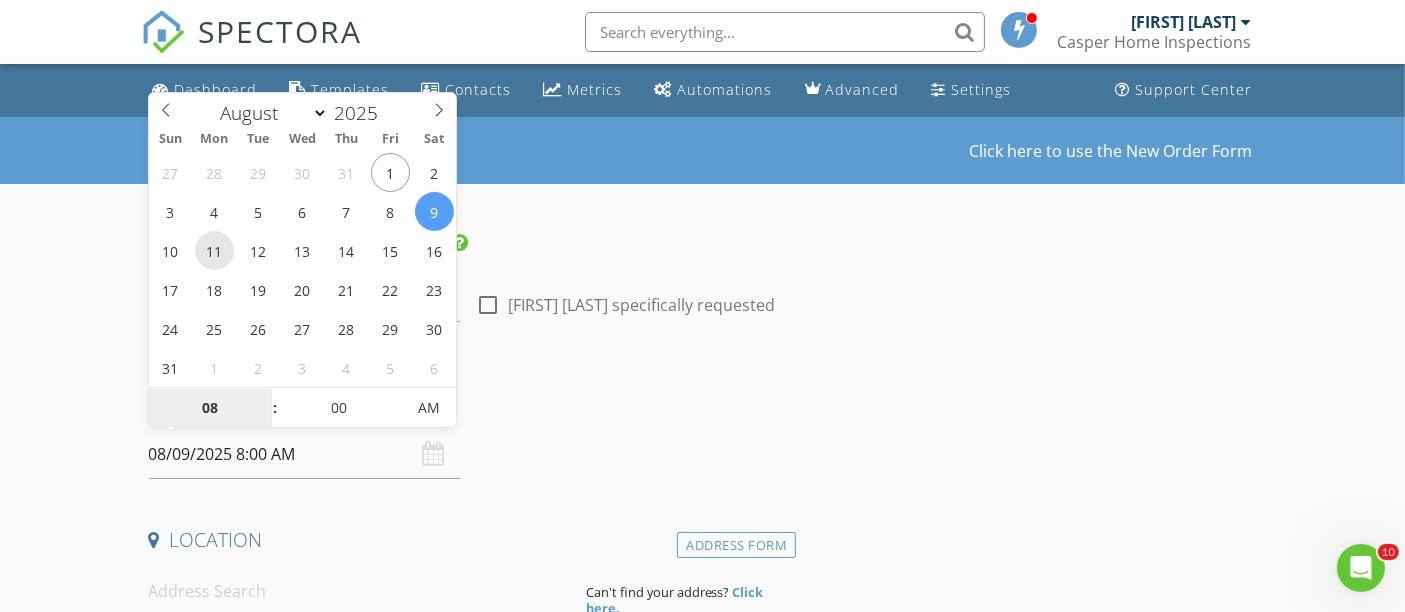 type on "08/11/2025 8:00 AM" 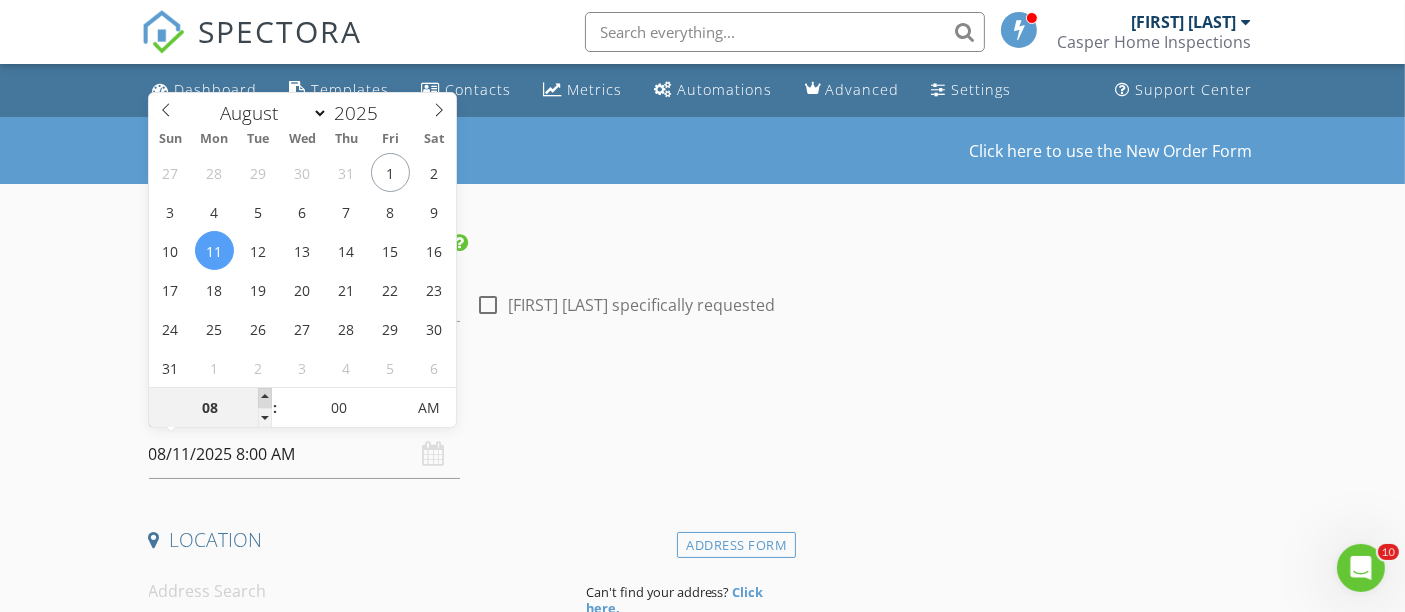 type on "09" 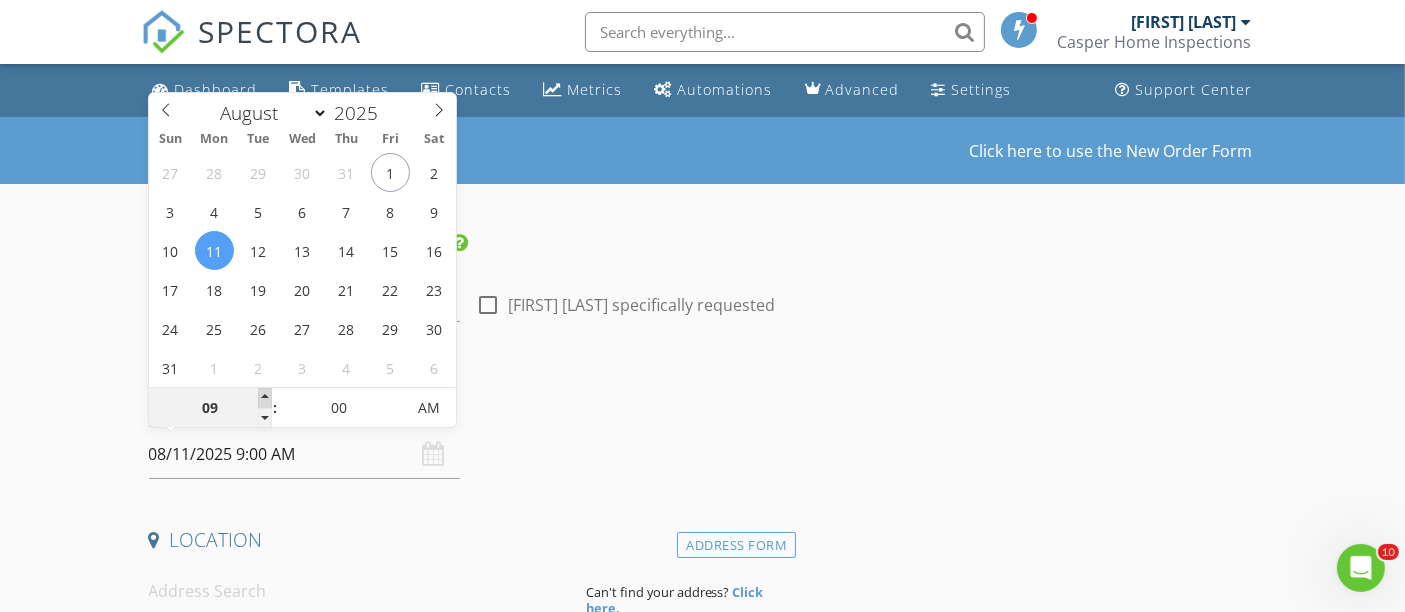 click at bounding box center (265, 398) 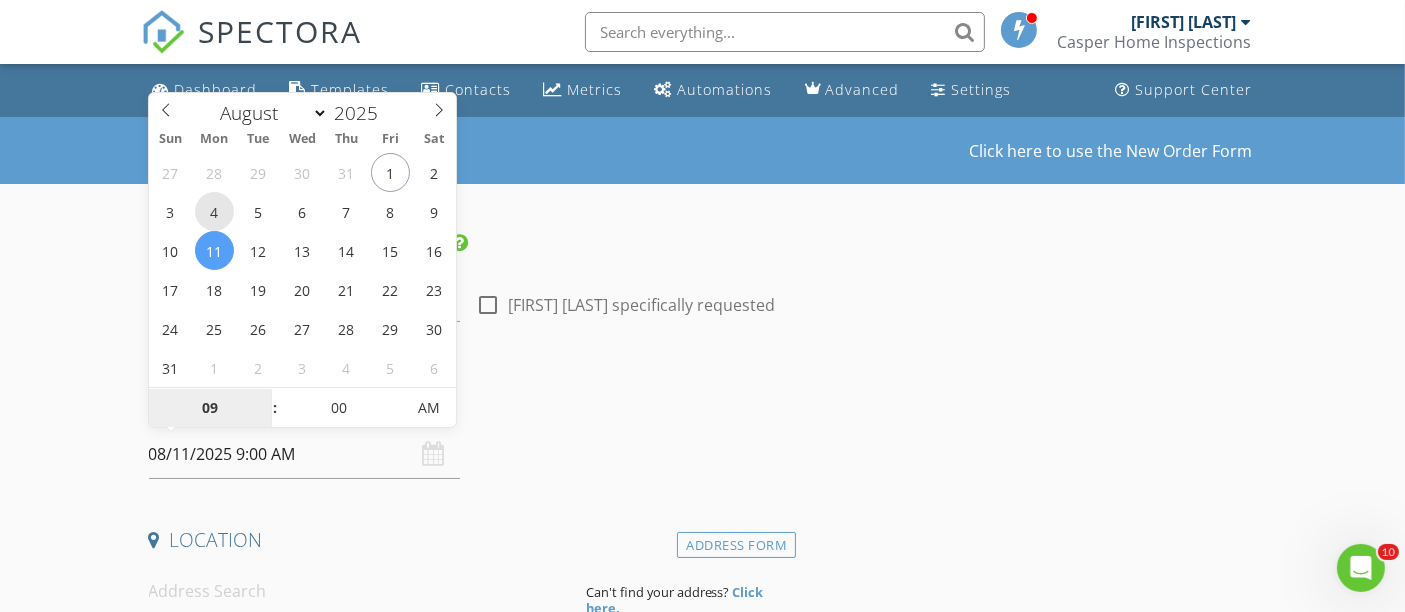 type on "08/04/2025 9:00 AM" 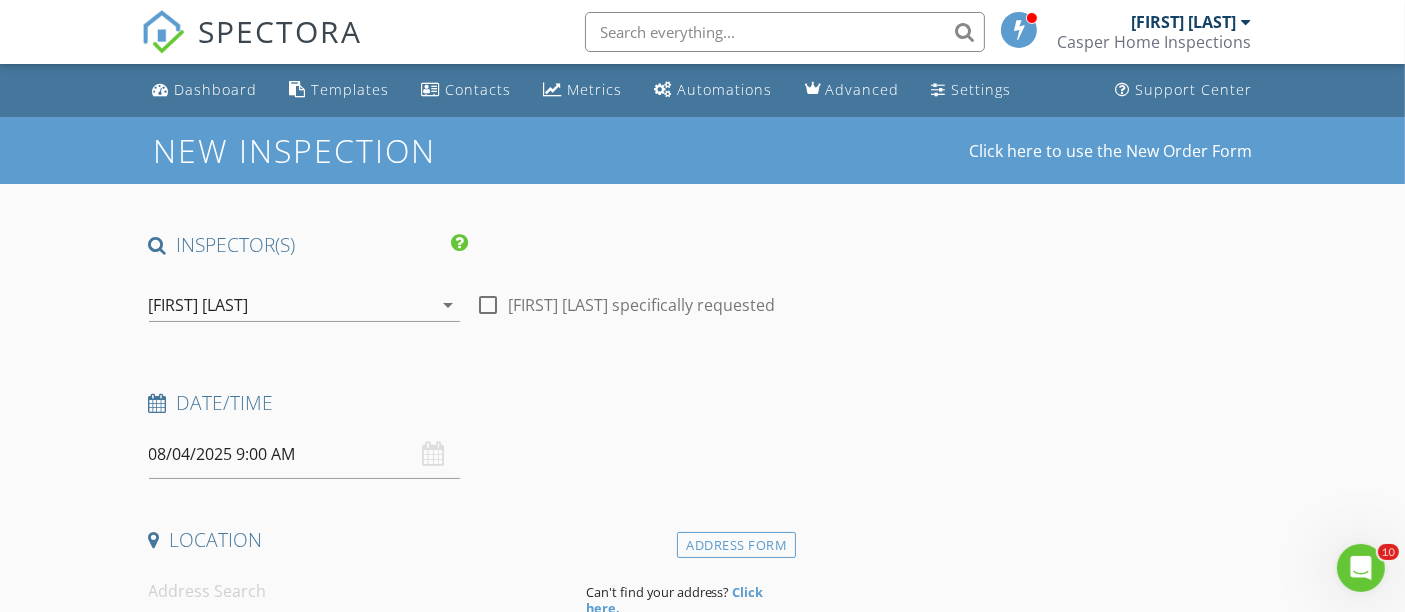 click on "Date/Time
08/04/2025 9:00 AM" at bounding box center (469, 434) 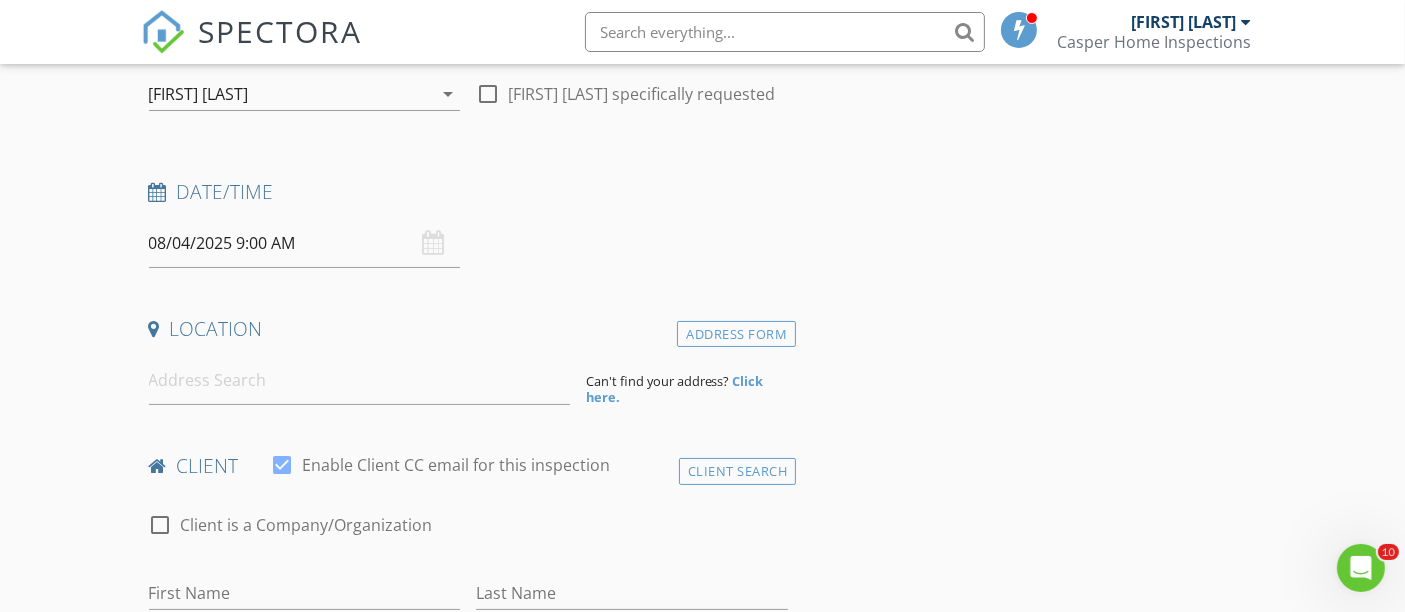 scroll, scrollTop: 222, scrollLeft: 0, axis: vertical 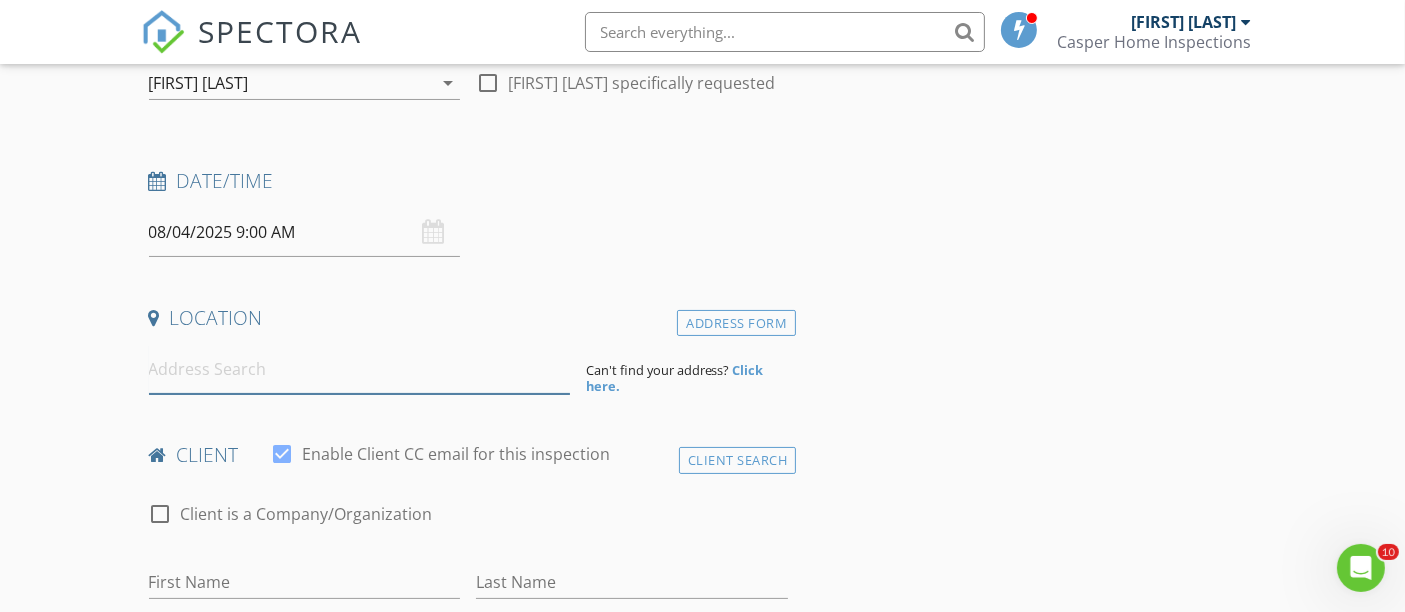 paste on "322 yates ave" 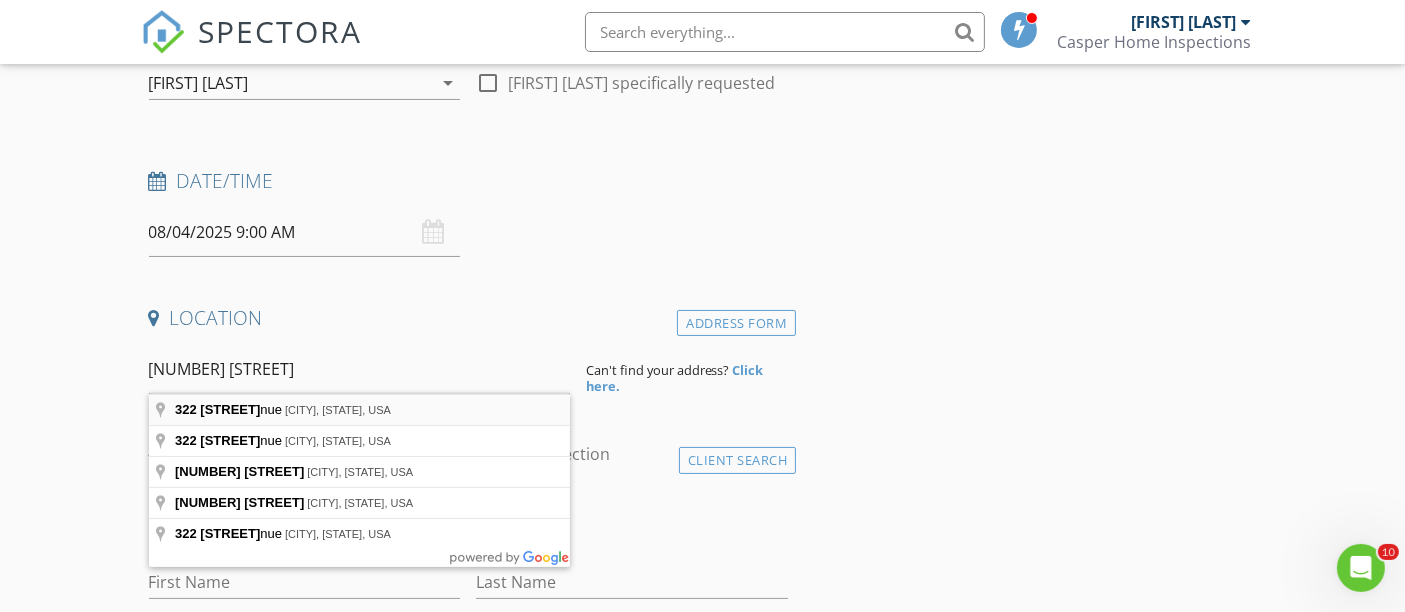 type on "322 Yates Avenue, Calumet City, IL, USA" 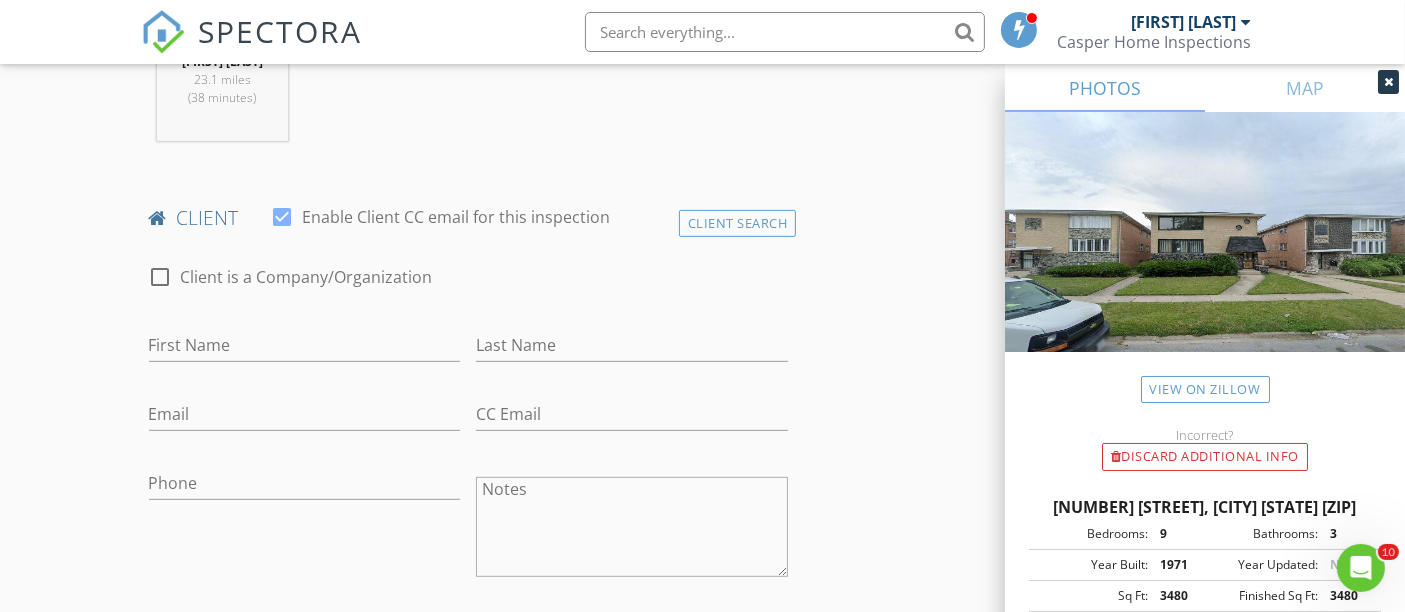 scroll, scrollTop: 888, scrollLeft: 0, axis: vertical 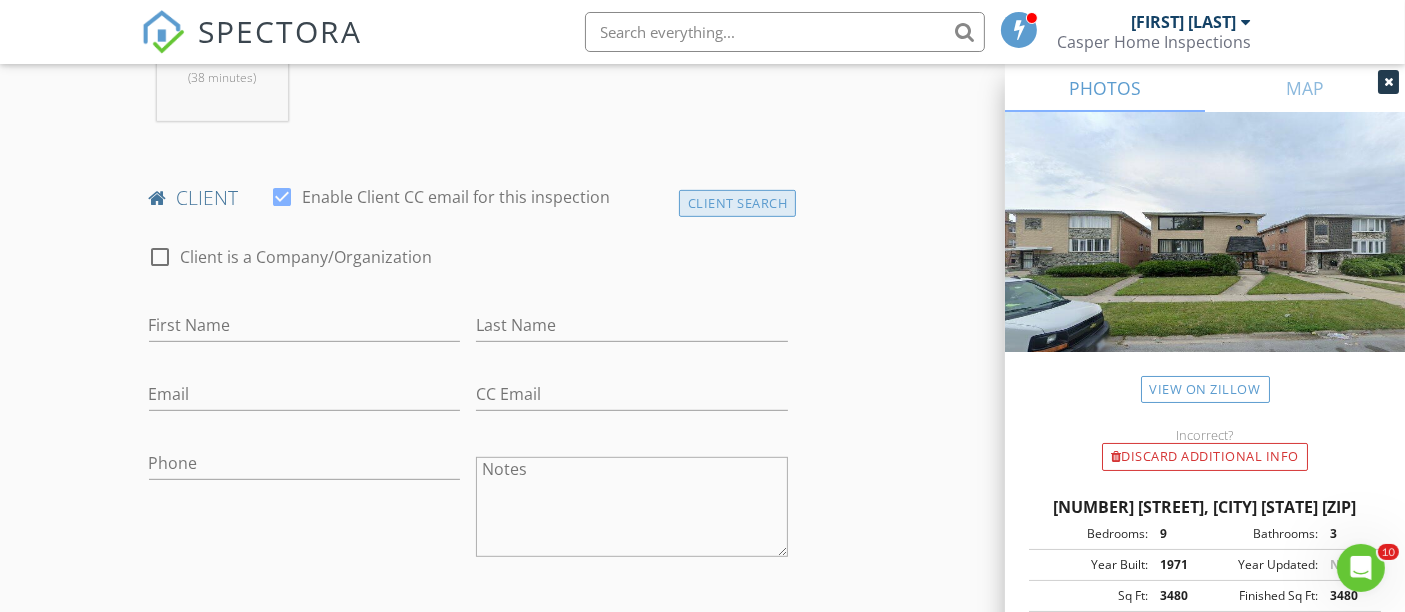 click on "Client Search" at bounding box center (738, 203) 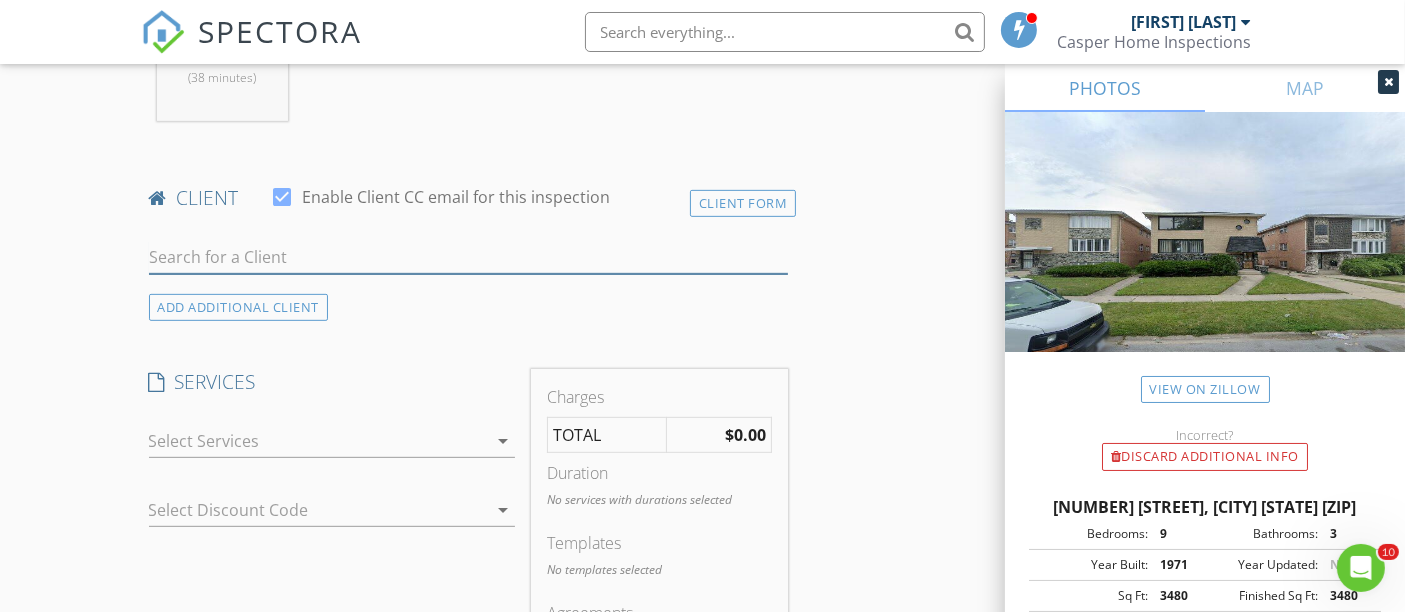 click at bounding box center [469, 257] 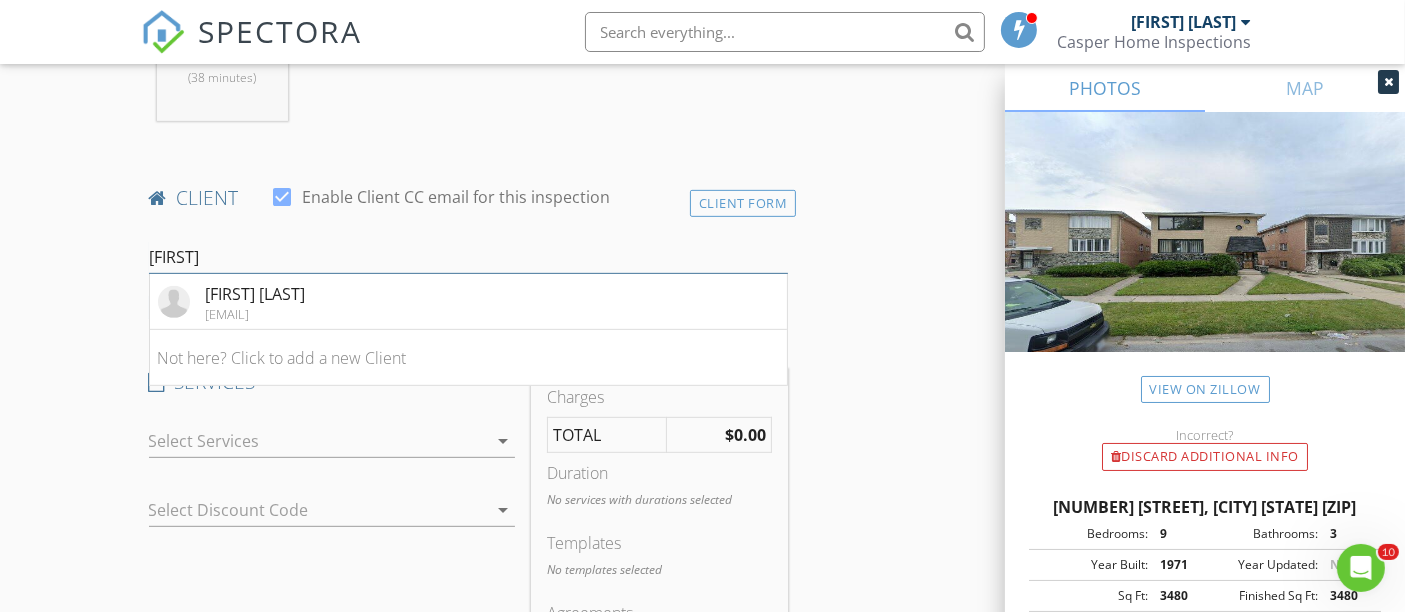 type on "vaji" 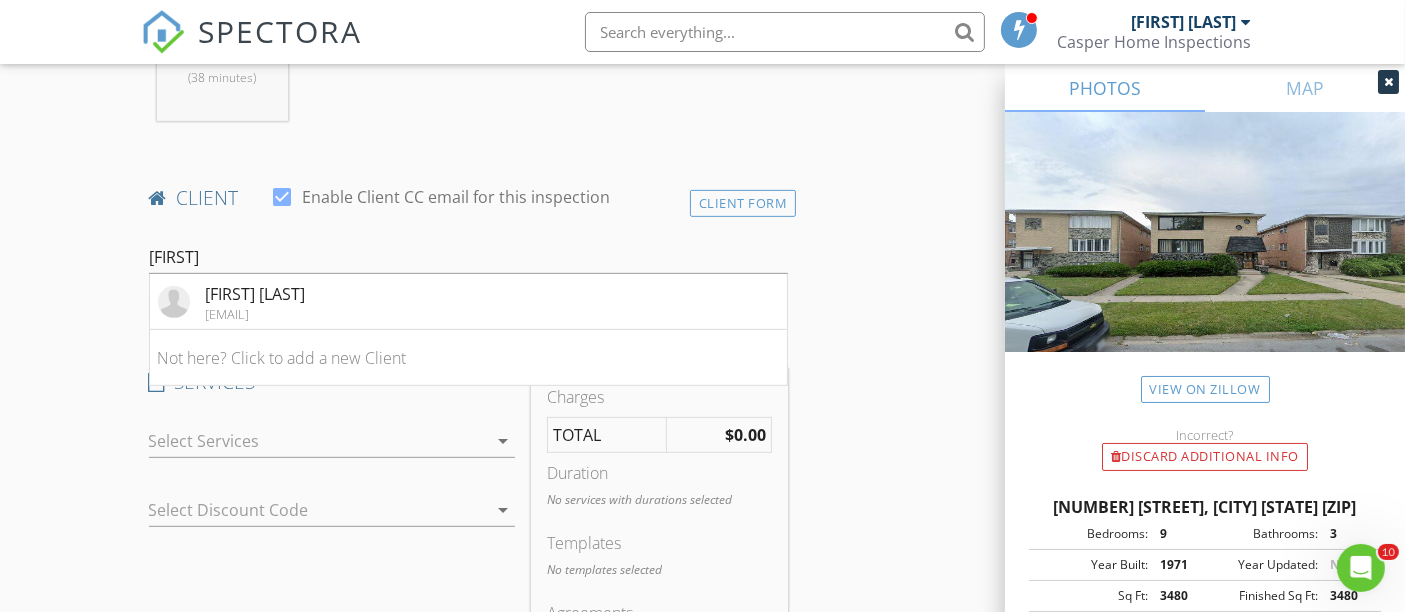 click on "New Inspection
Click here to use the New Order Form
INSPECTOR(S)
check_box   Mark Kacperczyk   PRIMARY   Mark Kacperczyk arrow_drop_down   check_box_outline_blank Mark Kacperczyk specifically requested
Date/Time
08/04/2025 9:00 AM
Location
Address Search       Address 322 Yates Ave   Unit   City Calumet City   State IL   Zip 60409   County Cook     Square Feet 3480   Year Built 1971   Foundation arrow_drop_down     Mark Kacperczyk     23.1 miles     (38 minutes)
client
check_box Enable Client CC email for this inspection   Client Form   vaji       Vajid Shethwala
vajid.realtor@gmail.com
Not here? Click to add a new Client
ADD ADDITIONAL client
SERVICES
check_box_outline_blank   Multi-unit Housing" at bounding box center (702, 760) 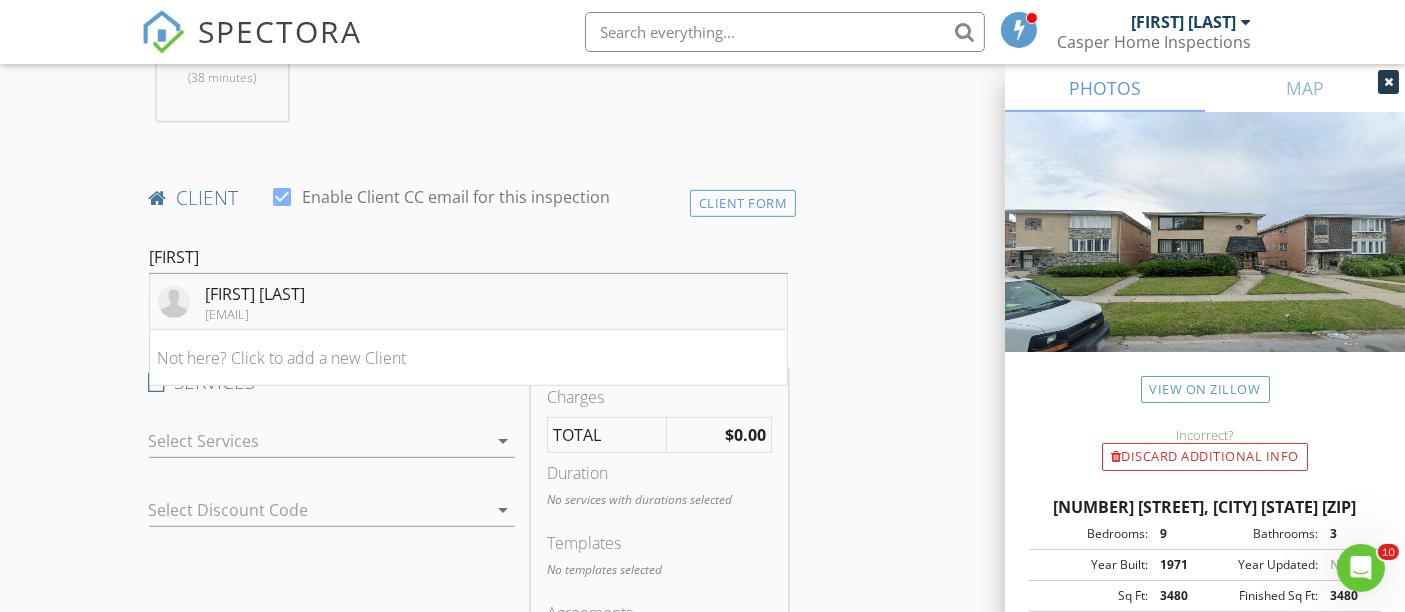 click on "Vajid Shethwala" at bounding box center (256, 294) 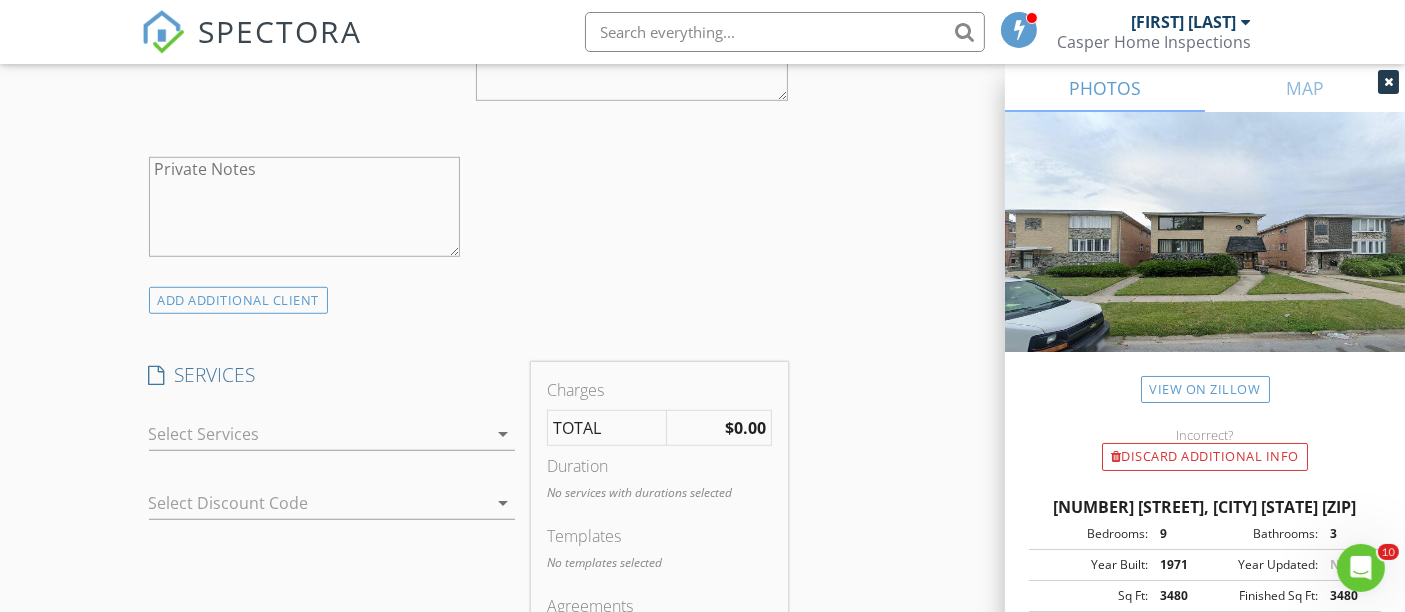 scroll, scrollTop: 1481, scrollLeft: 0, axis: vertical 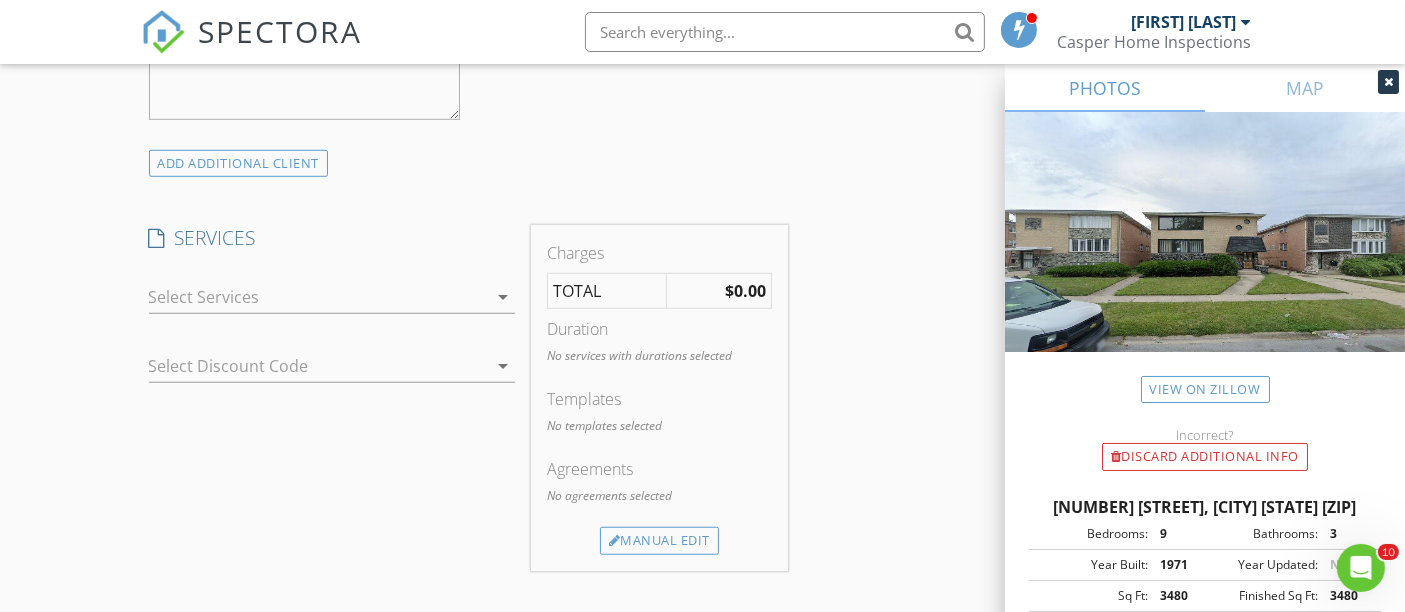 click at bounding box center (318, 297) 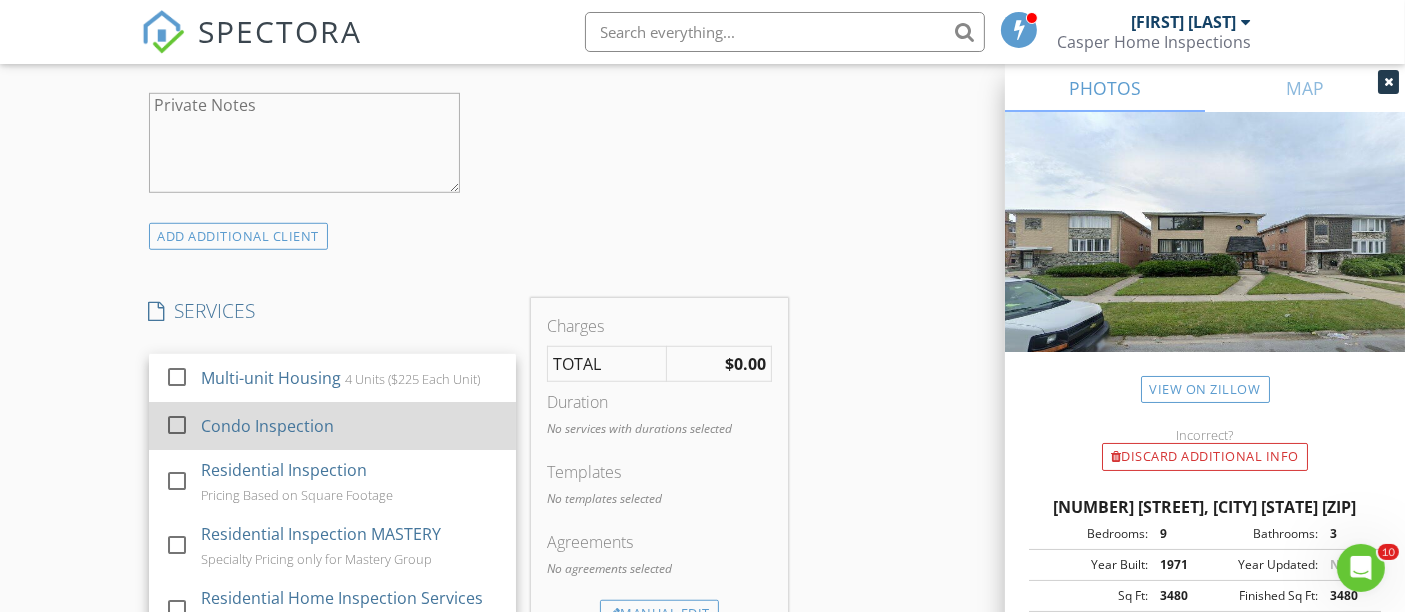 scroll, scrollTop: 1407, scrollLeft: 0, axis: vertical 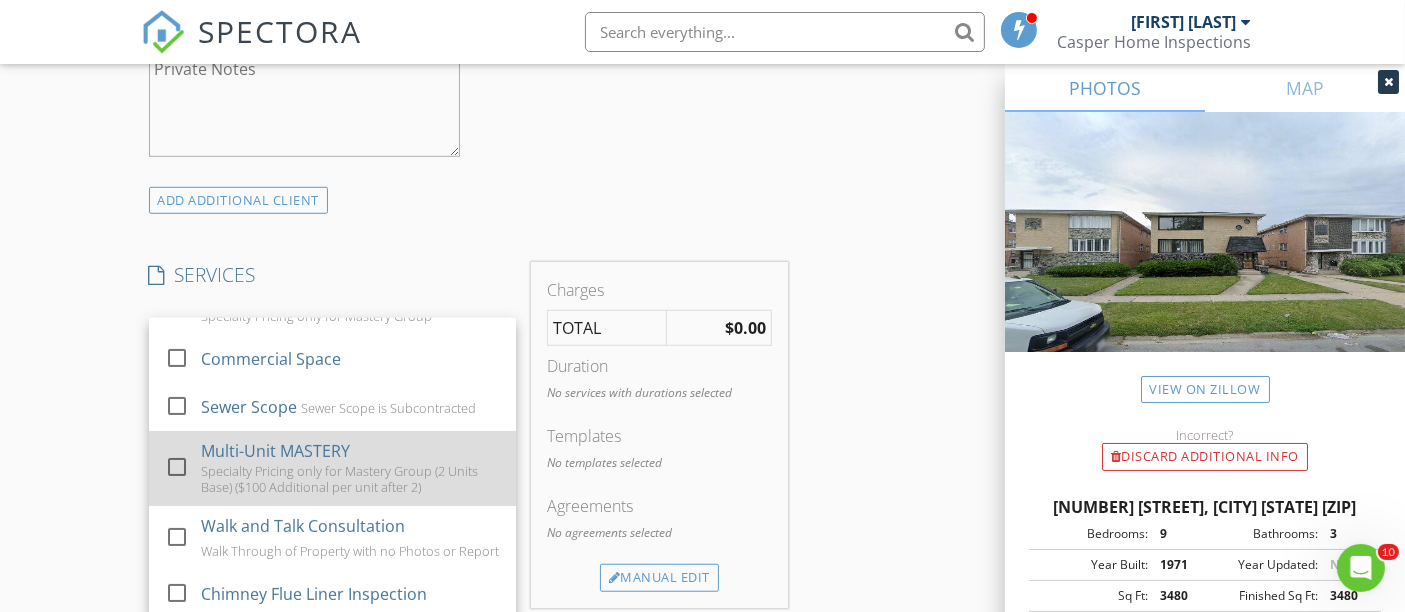 click on "Specialty Pricing only for Mastery Group (2 Units Base) ($100 Additional per unit after 2)" at bounding box center [349, 479] 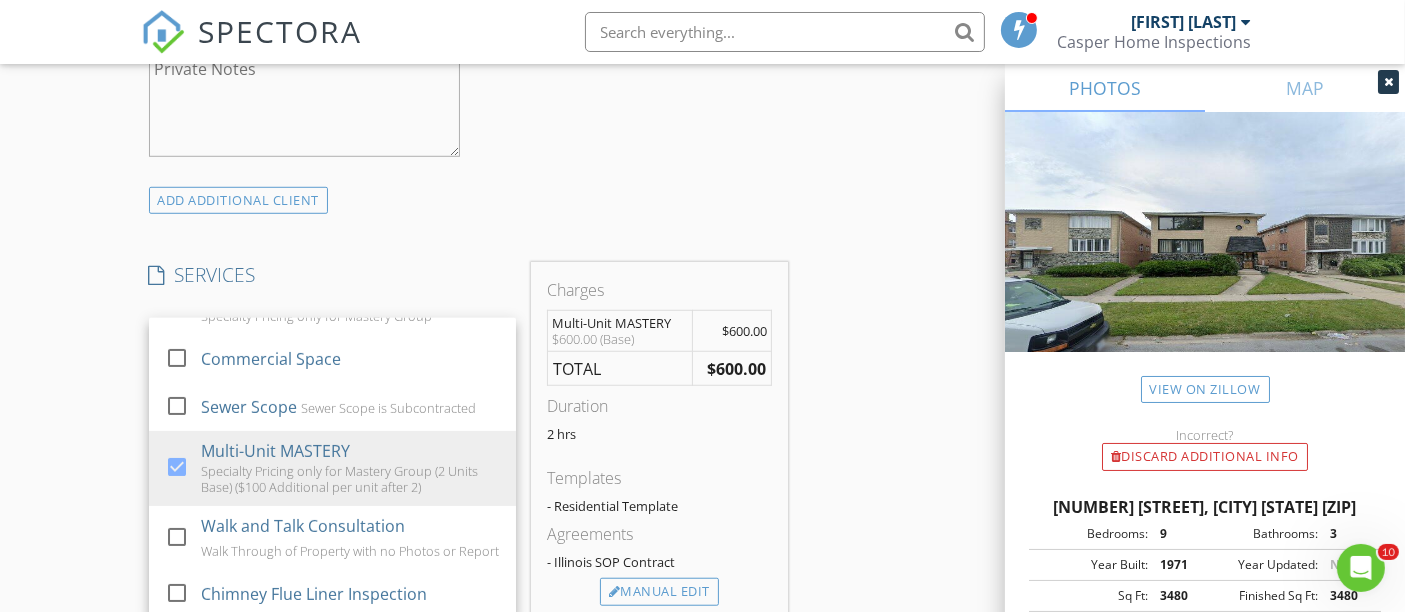 click on "New Inspection
Click here to use the New Order Form
INSPECTOR(S)
check_box   Mark Kacperczyk   PRIMARY   Mark Kacperczyk arrow_drop_down   check_box_outline_blank Mark Kacperczyk specifically requested
Date/Time
08/04/2025 9:00 AM
Location
Address Search       Address 322 Yates Ave   Unit   City Calumet City   State IL   Zip 60409   County Cook     Square Feet 3480   Year Built 1971   Foundation arrow_drop_down     Mark Kacperczyk     23.1 miles     (38 minutes)
client
check_box Enable Client CC email for this inspection   Client Search     check_box_outline_blank Client is a Company/Organization     First Name Vajid   Last Name Shethwala   Email vajid.realtor@gmail.com   CC Email   Phone 847-620-9810           Notes   Private Notes
ADD ADDITIONAL client
check_box_outline_blank" at bounding box center [702, 435] 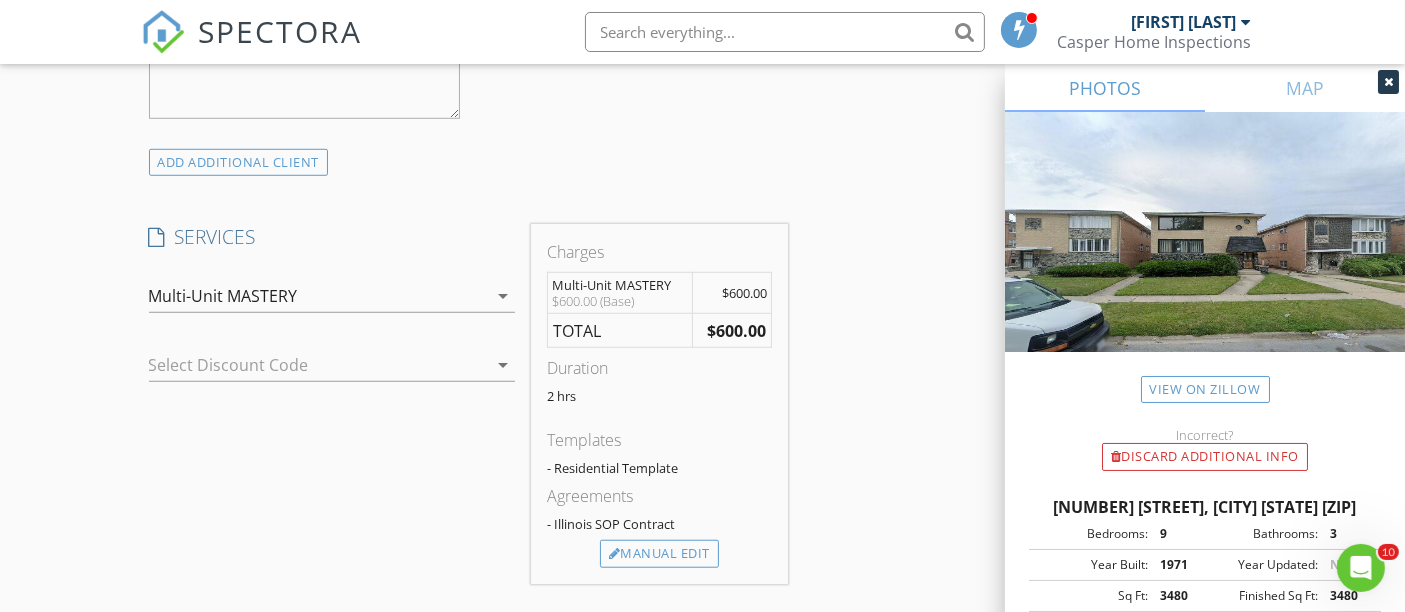 scroll, scrollTop: 1518, scrollLeft: 0, axis: vertical 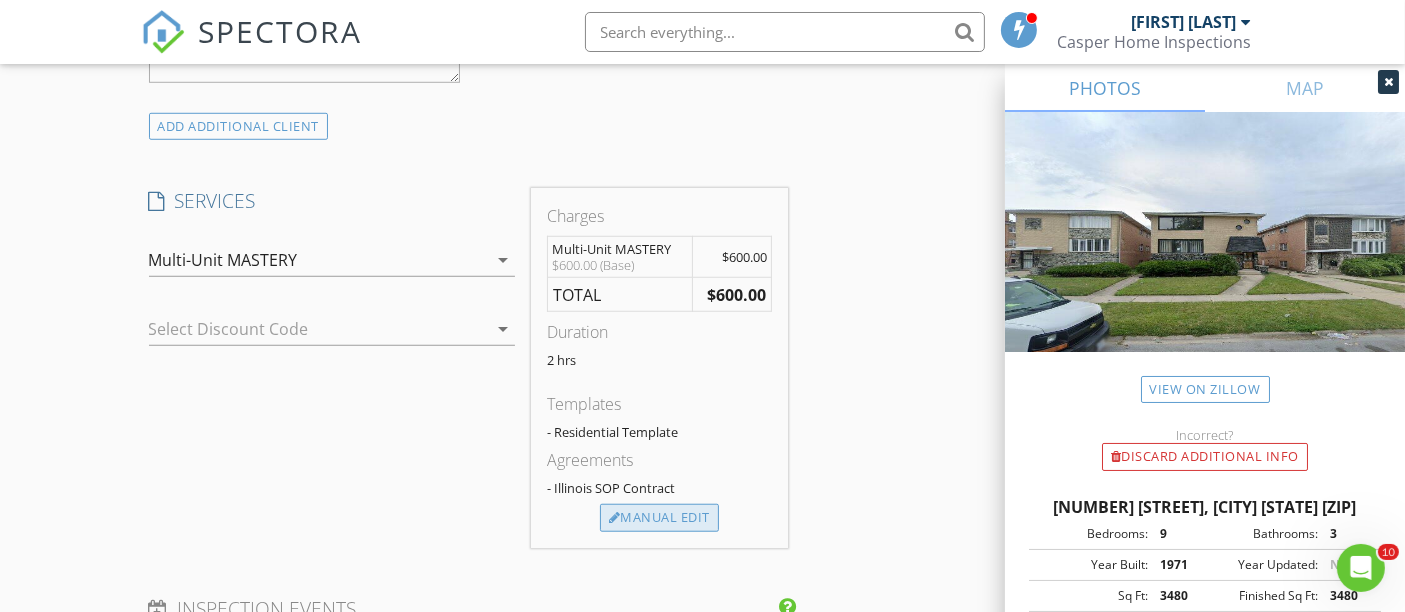 click on "Manual Edit" at bounding box center [659, 518] 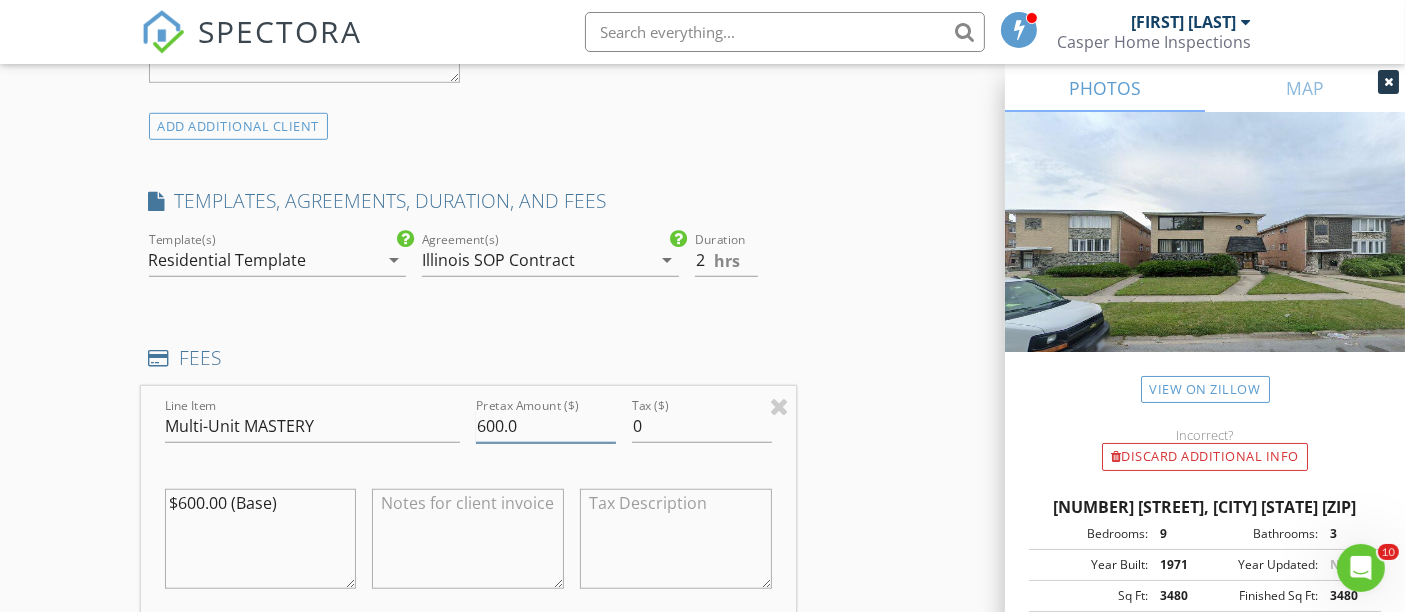 click on "600.0" at bounding box center [546, 426] 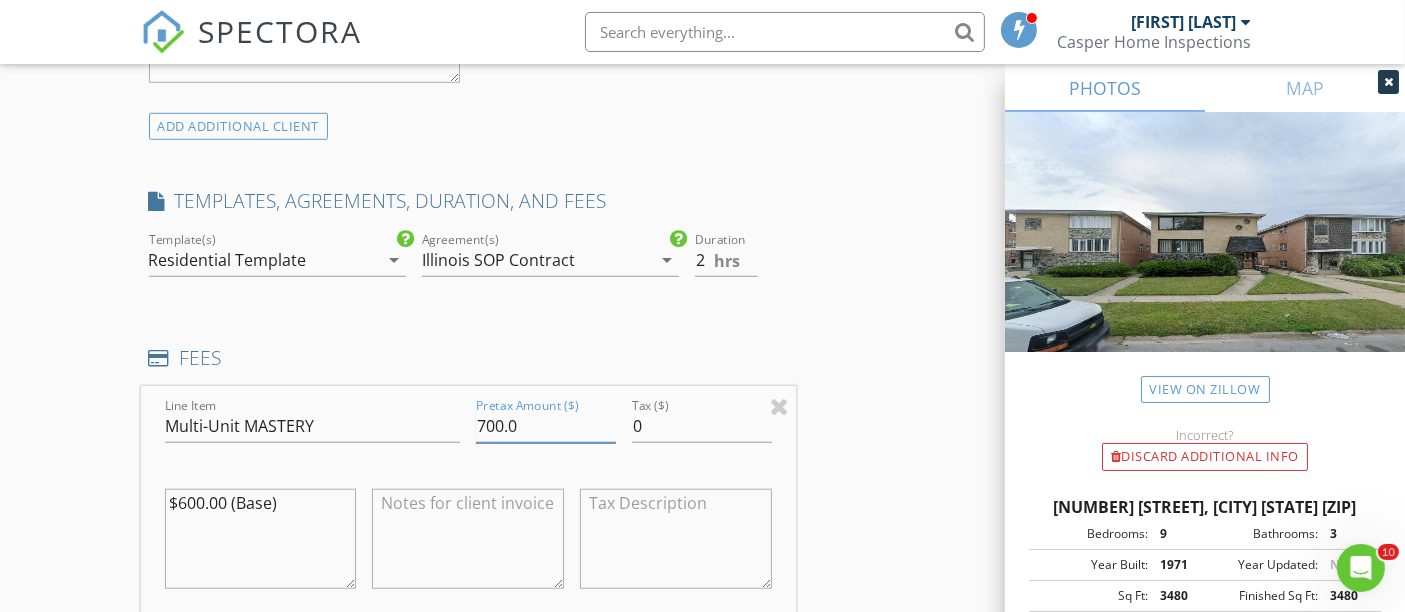 type on "700.0" 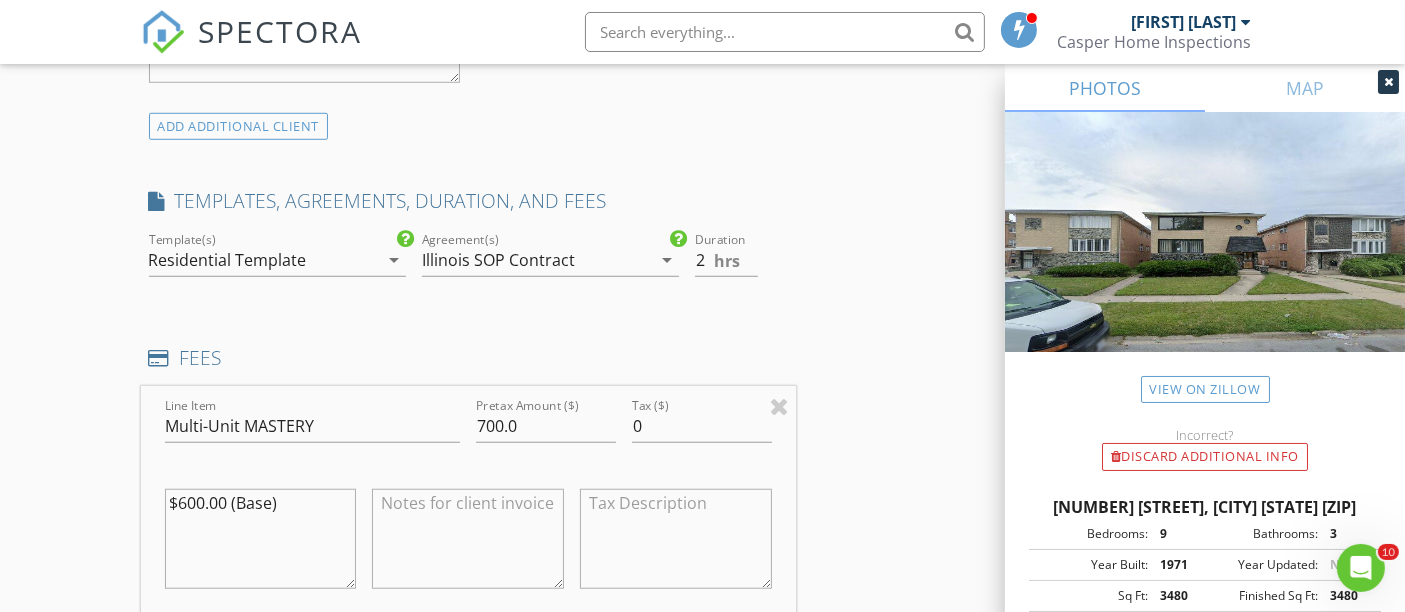 click on "INSPECTOR(S)
check_box   Mark Kacperczyk   PRIMARY   Mark Kacperczyk arrow_drop_down   check_box_outline_blank Mark Kacperczyk specifically requested
Date/Time
08/04/2025 9:00 AM
Location
Address Search       Address 322 Yates Ave   Unit   City Calumet City   State IL   Zip 60409   County Cook     Square Feet 3480   Year Built 1971   Foundation arrow_drop_down     Mark Kacperczyk     23.1 miles     (38 minutes)
client
check_box Enable Client CC email for this inspection   Client Search     check_box_outline_blank Client is a Company/Organization     First Name Vajid   Last Name Shethwala   Email vajid.realtor@gmail.com   CC Email   Phone 847-620-9810           Notes   Private Notes
ADD ADDITIONAL client
SERVICES
check_box_outline_blank   Multi-unit Housing" at bounding box center [703, 497] 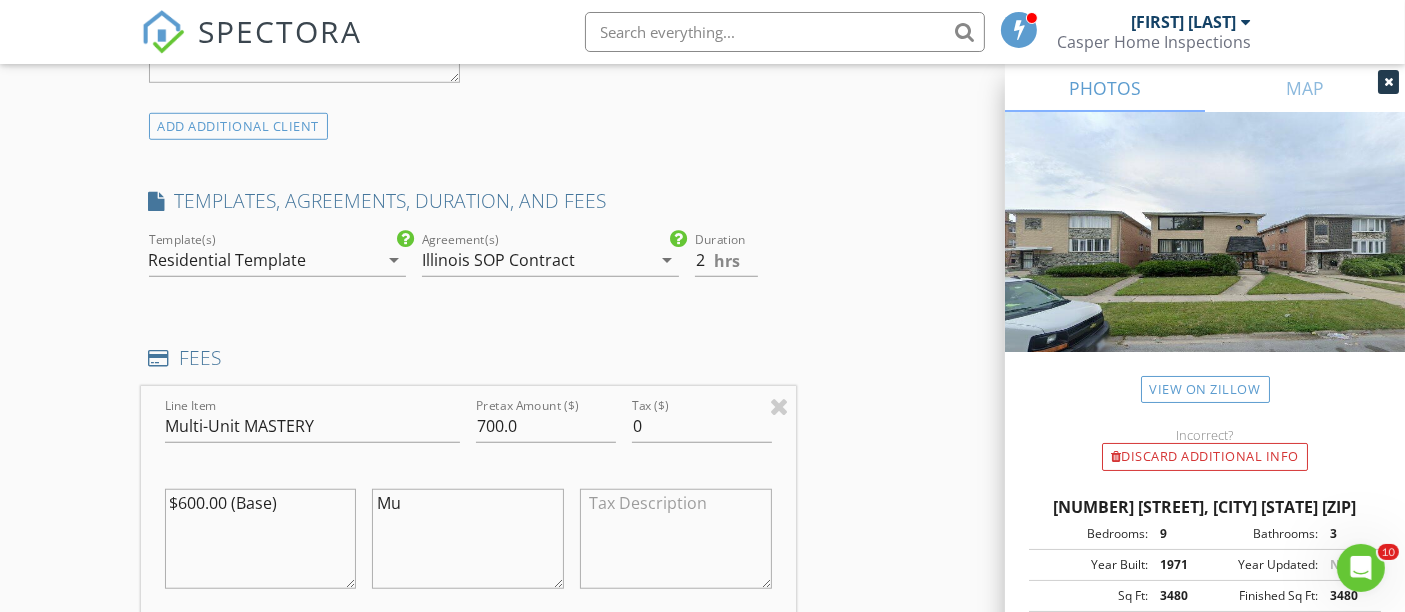 type on "M" 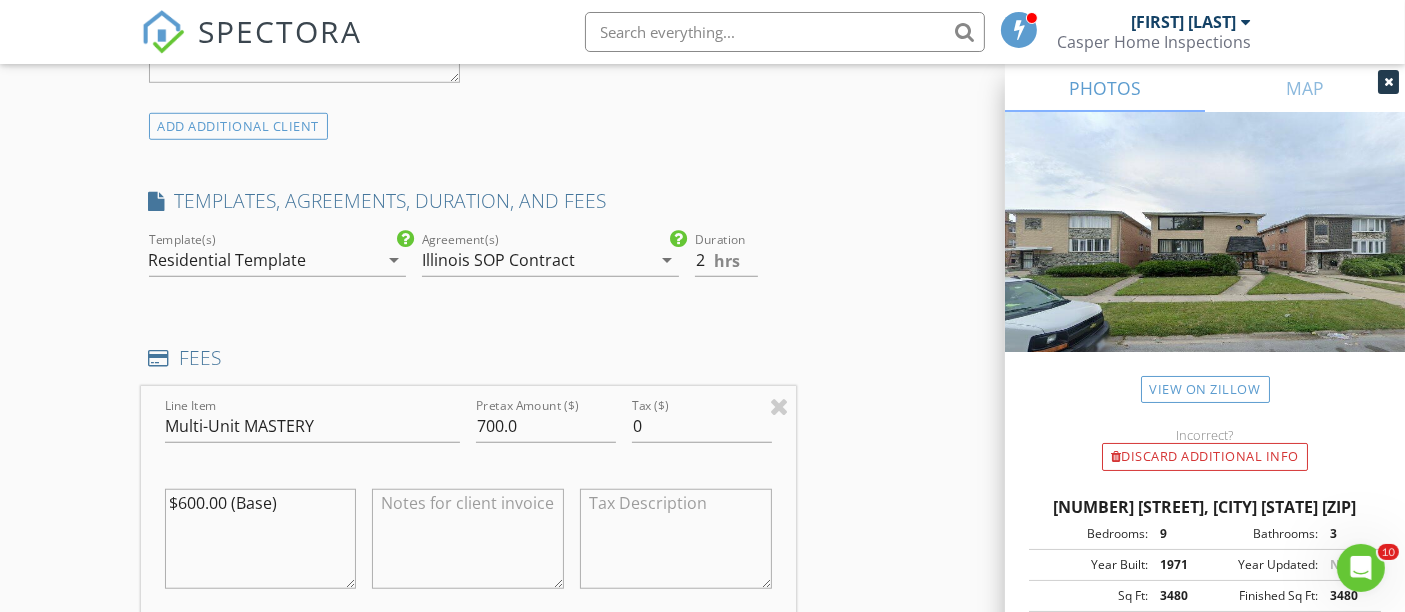 type on "#" 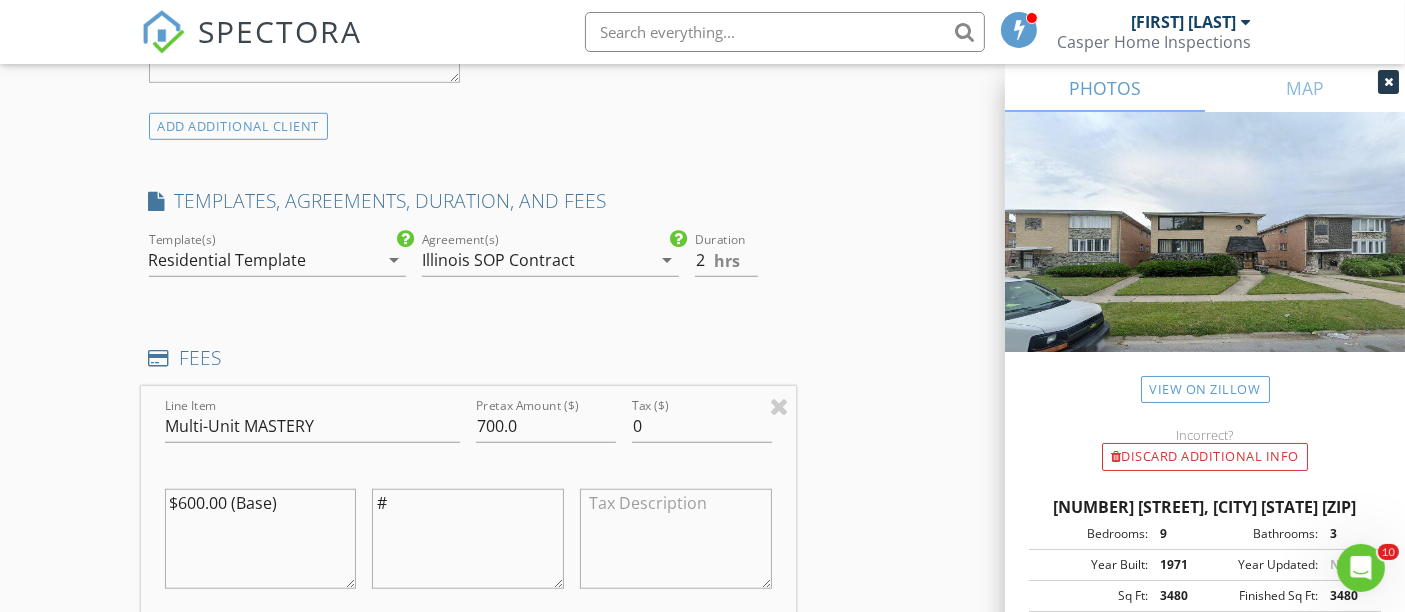 type on "#" 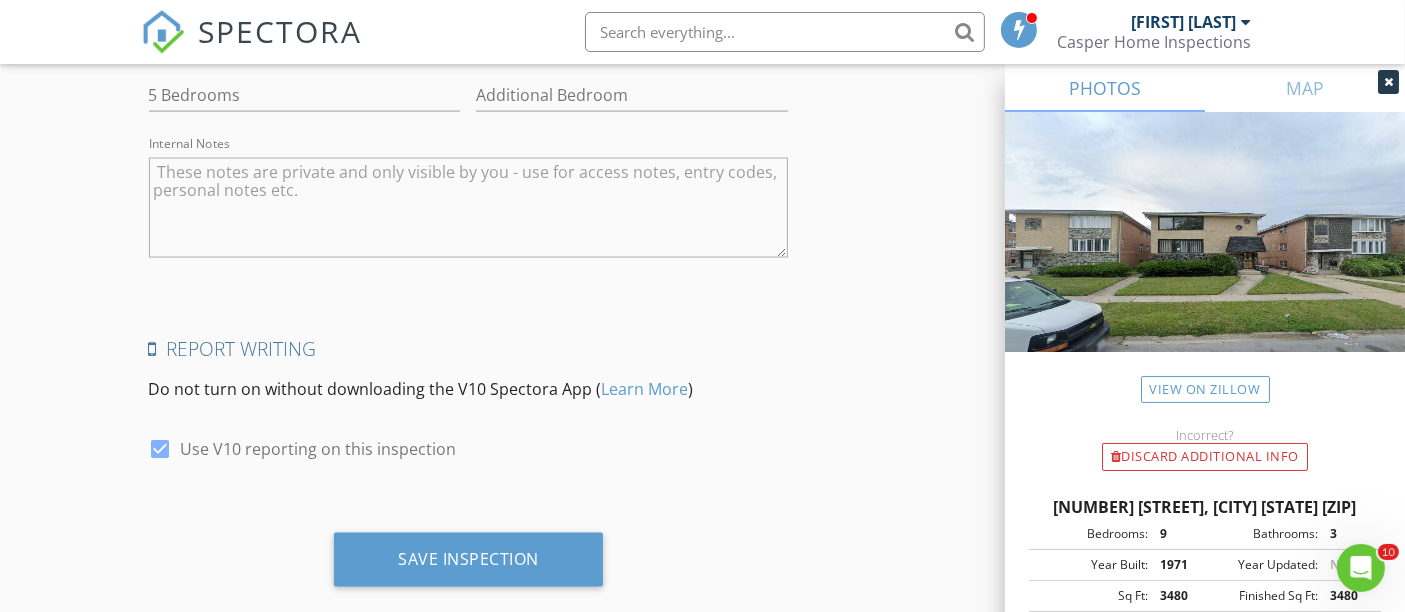 scroll, scrollTop: 3244, scrollLeft: 0, axis: vertical 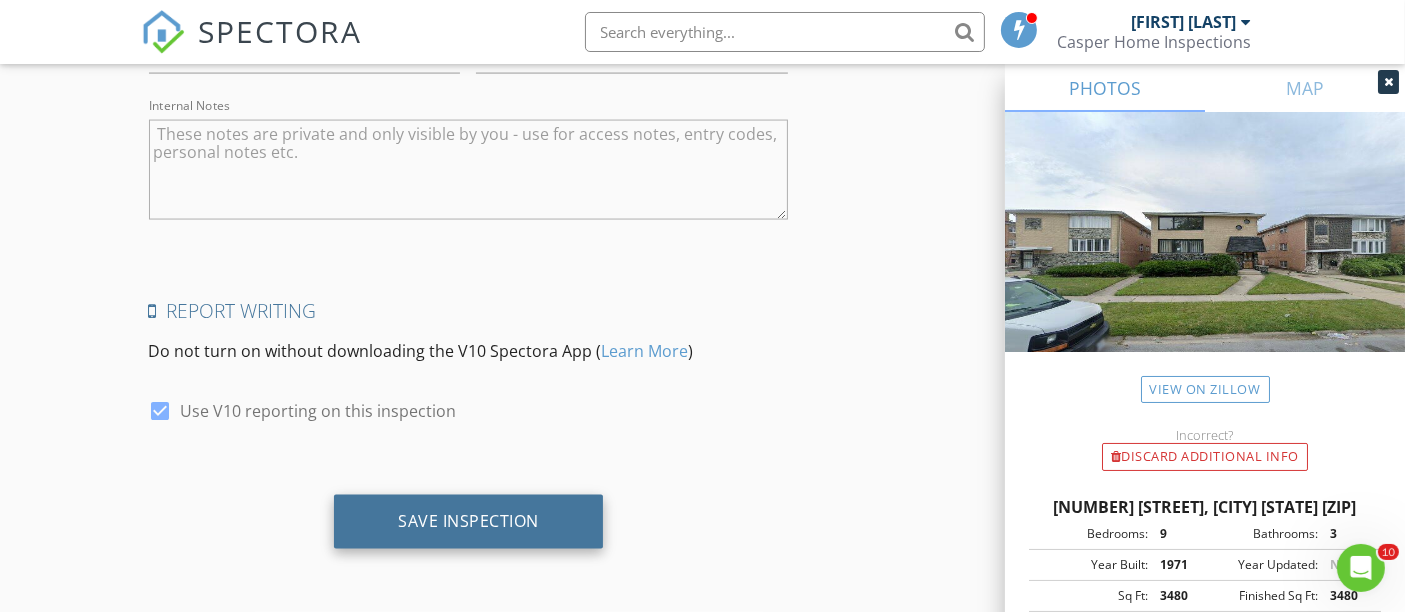 type on "3 Unit Multi Unit Inspection with Report" 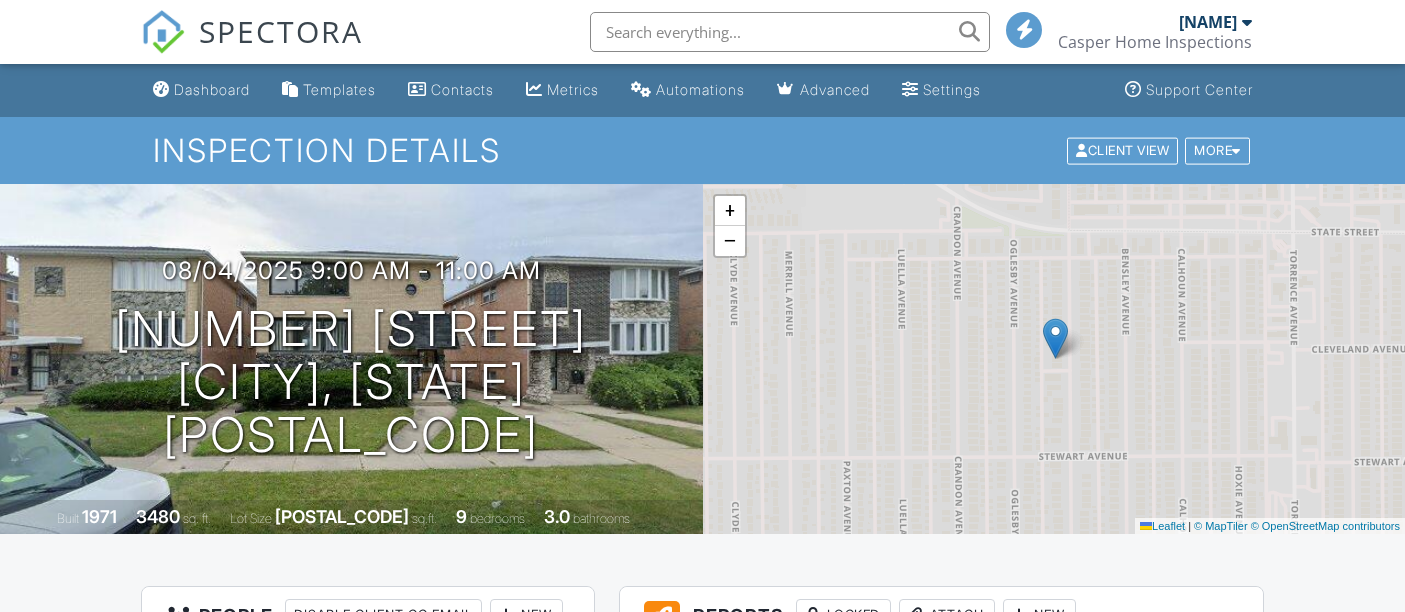 scroll, scrollTop: 0, scrollLeft: 0, axis: both 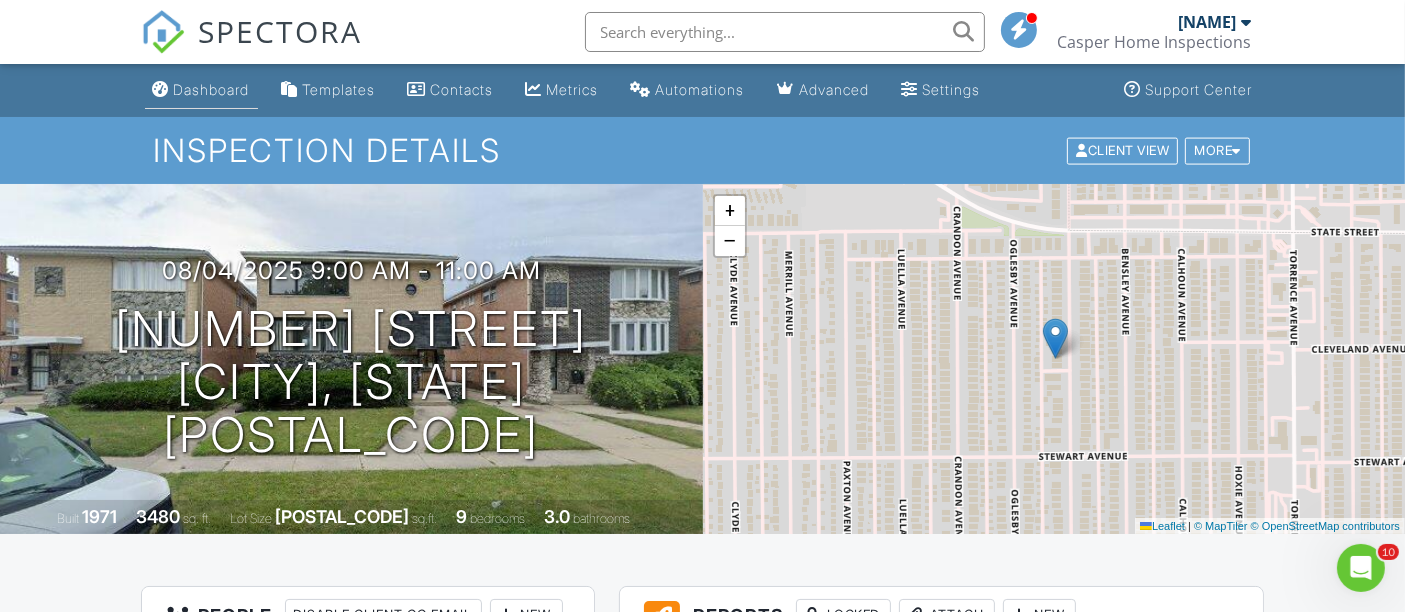 click on "Dashboard" at bounding box center [212, 89] 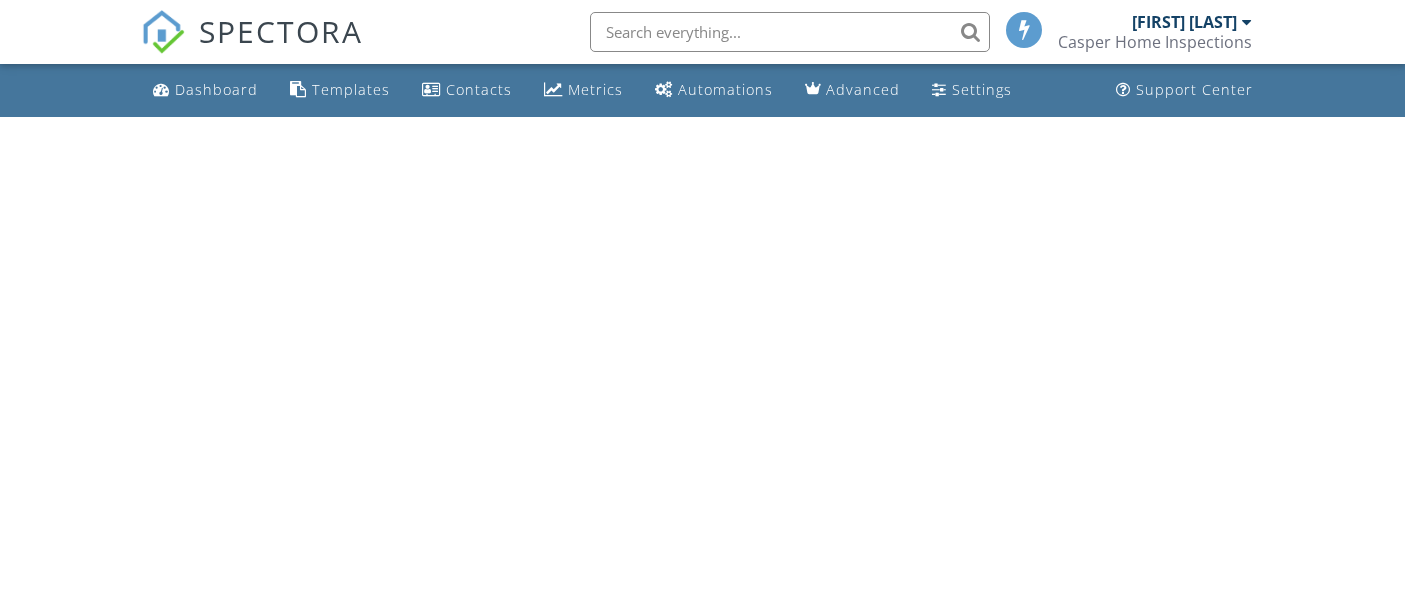 scroll, scrollTop: 0, scrollLeft: 0, axis: both 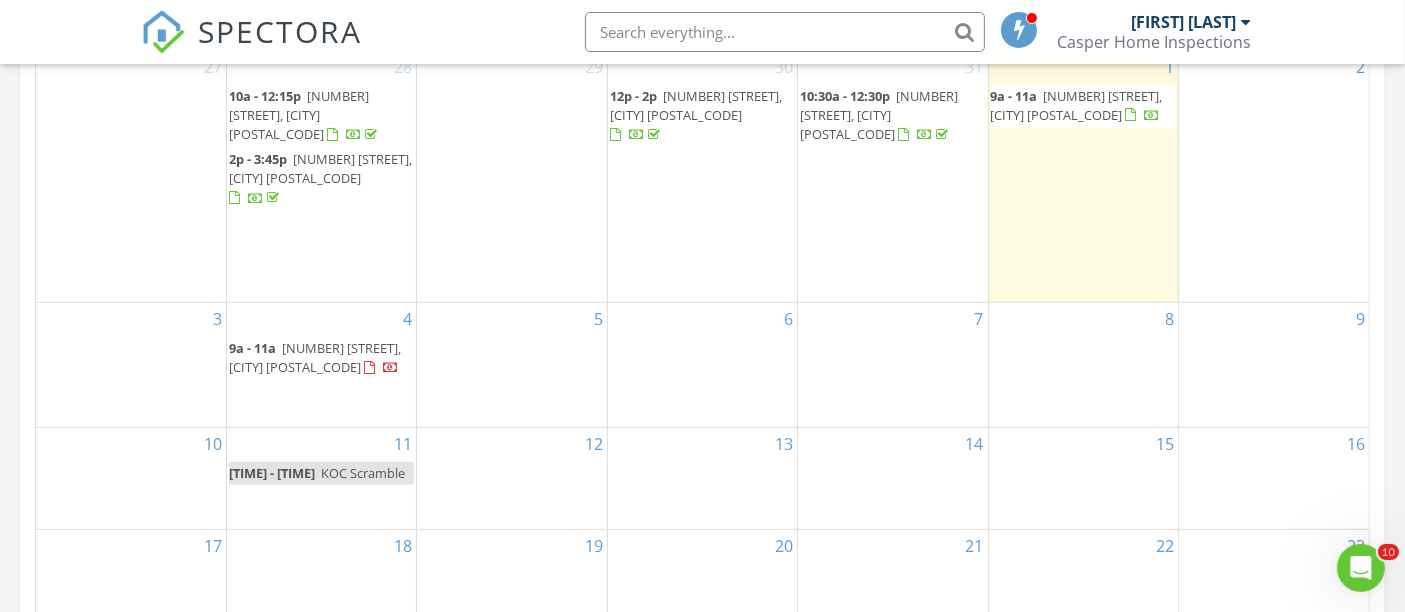 click on "322 Yates Ave, Calumet City 60409" at bounding box center (315, 357) 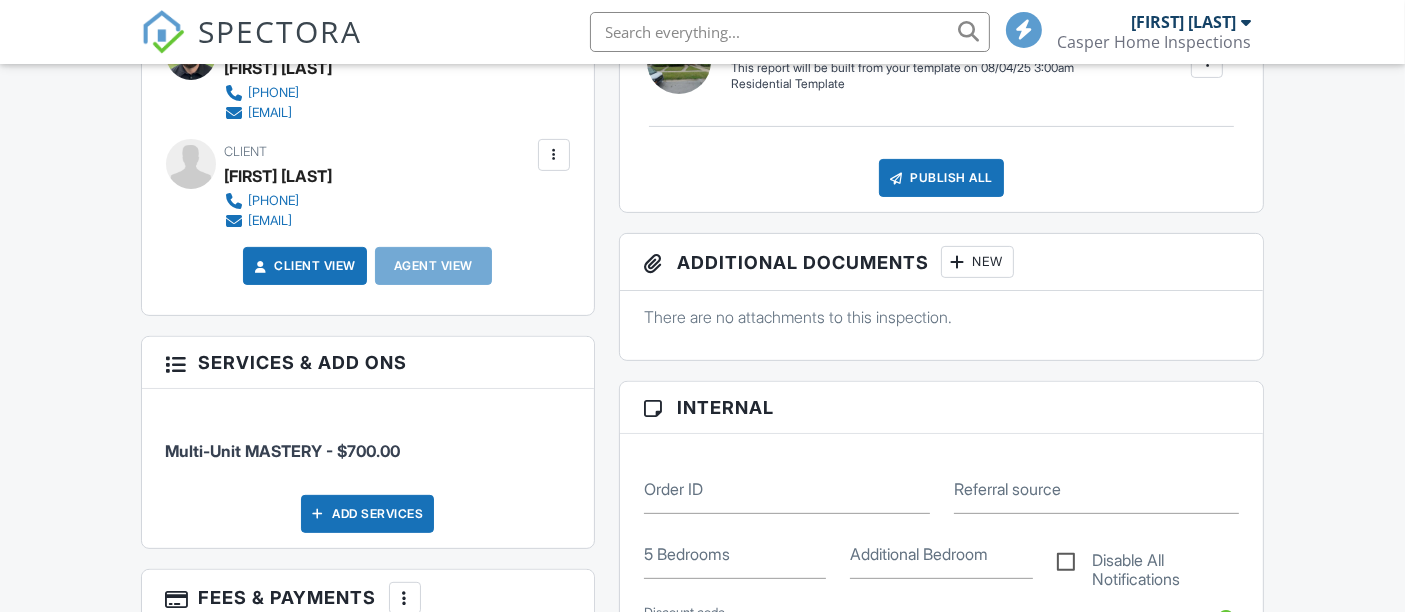 scroll, scrollTop: 148, scrollLeft: 0, axis: vertical 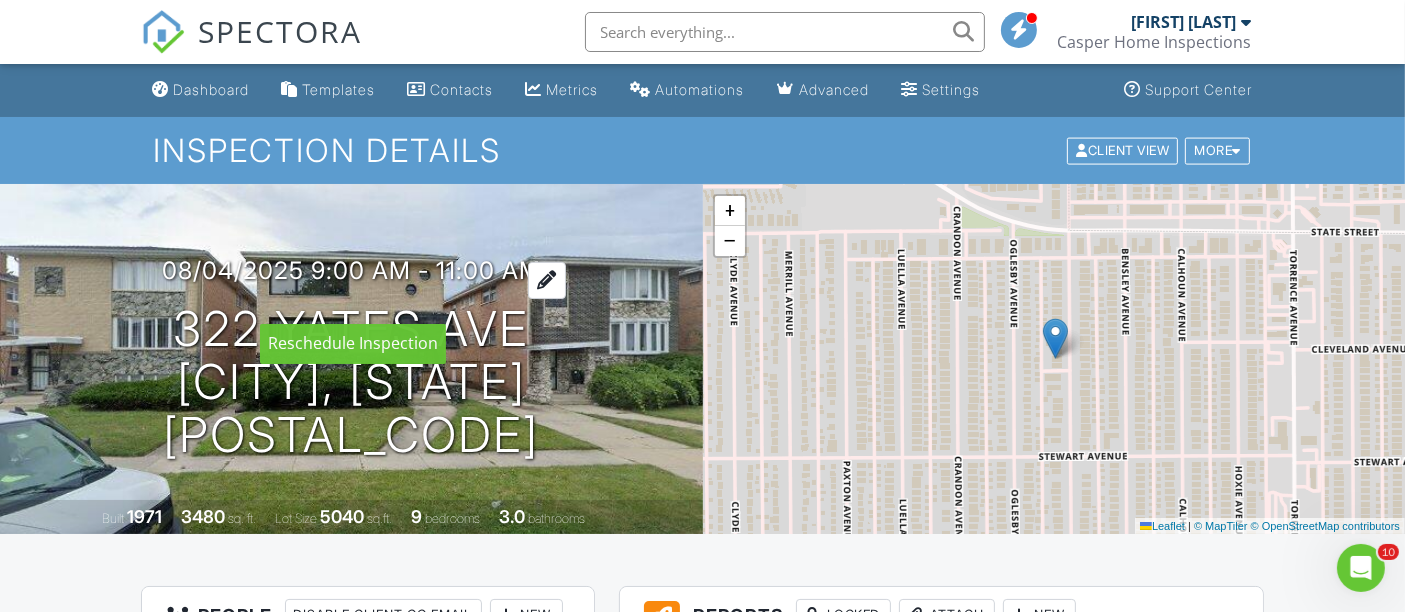 click at bounding box center (547, 280) 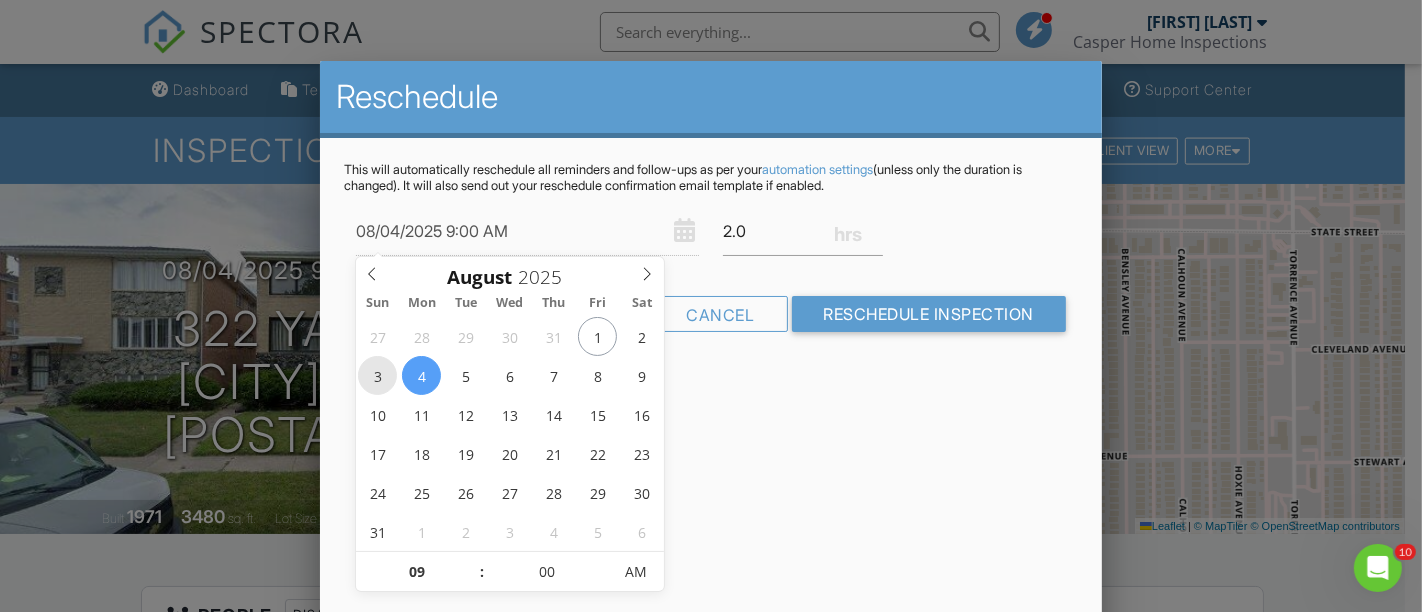 type on "08/03/2025 9:00 AM" 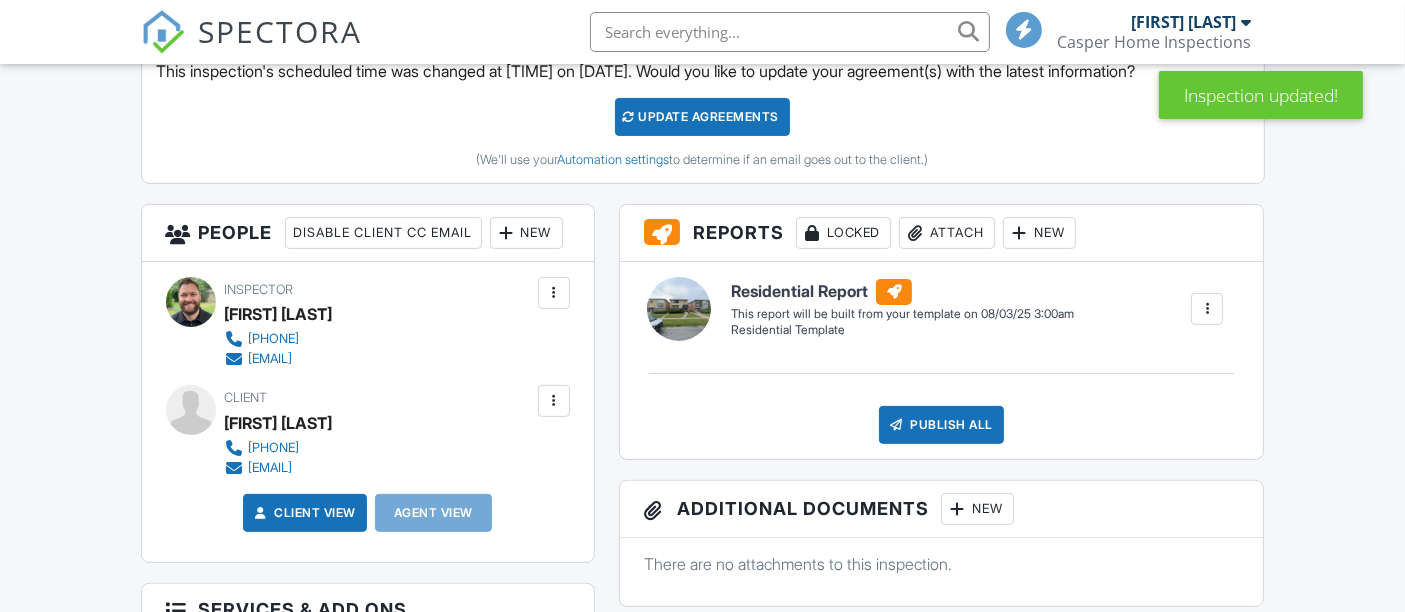 scroll, scrollTop: 0, scrollLeft: 0, axis: both 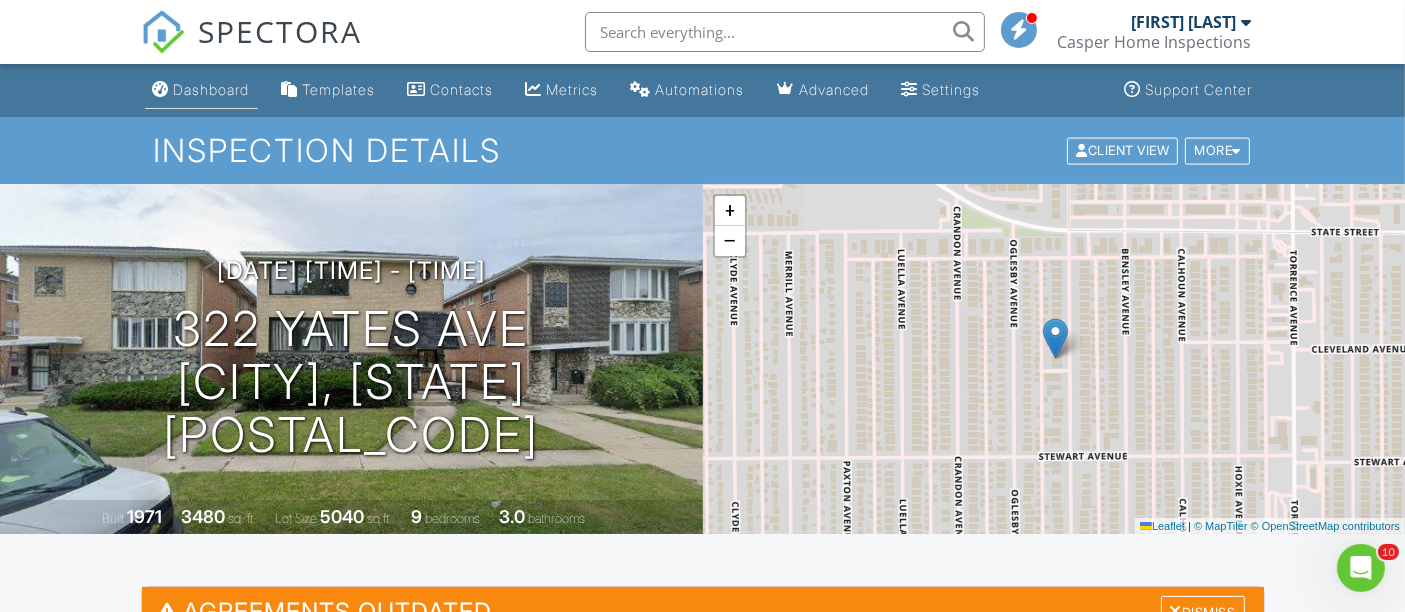 click on "Dashboard" at bounding box center (201, 90) 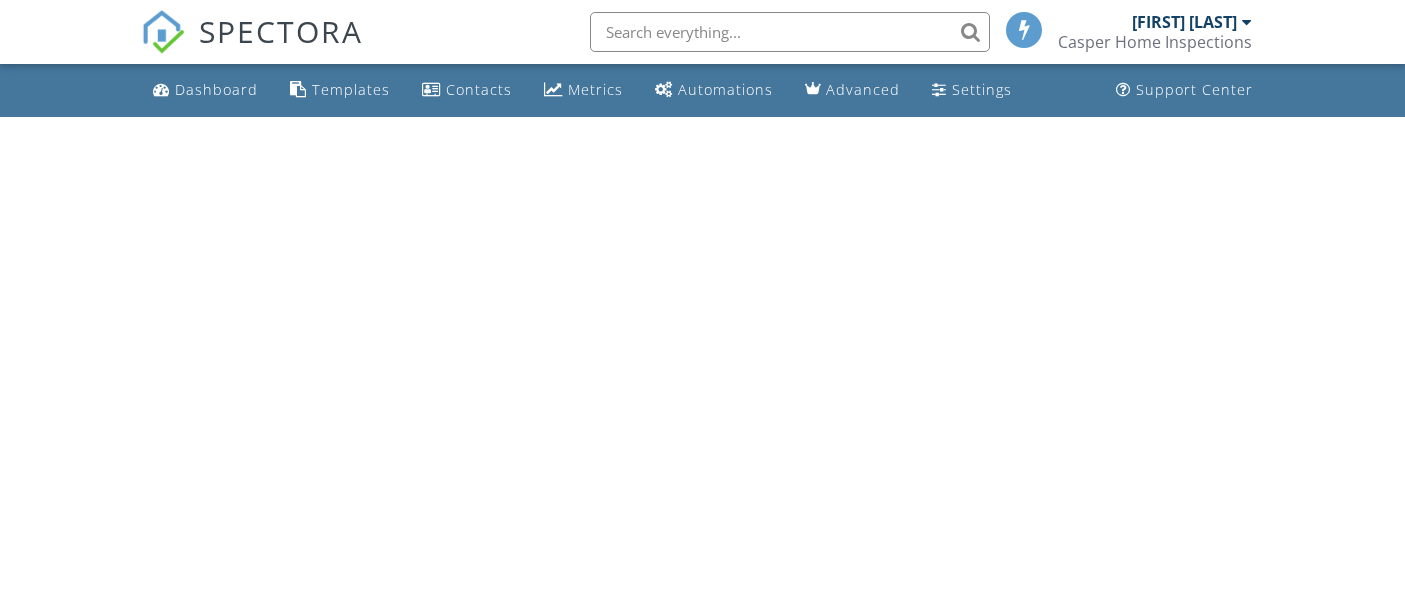 scroll, scrollTop: 0, scrollLeft: 0, axis: both 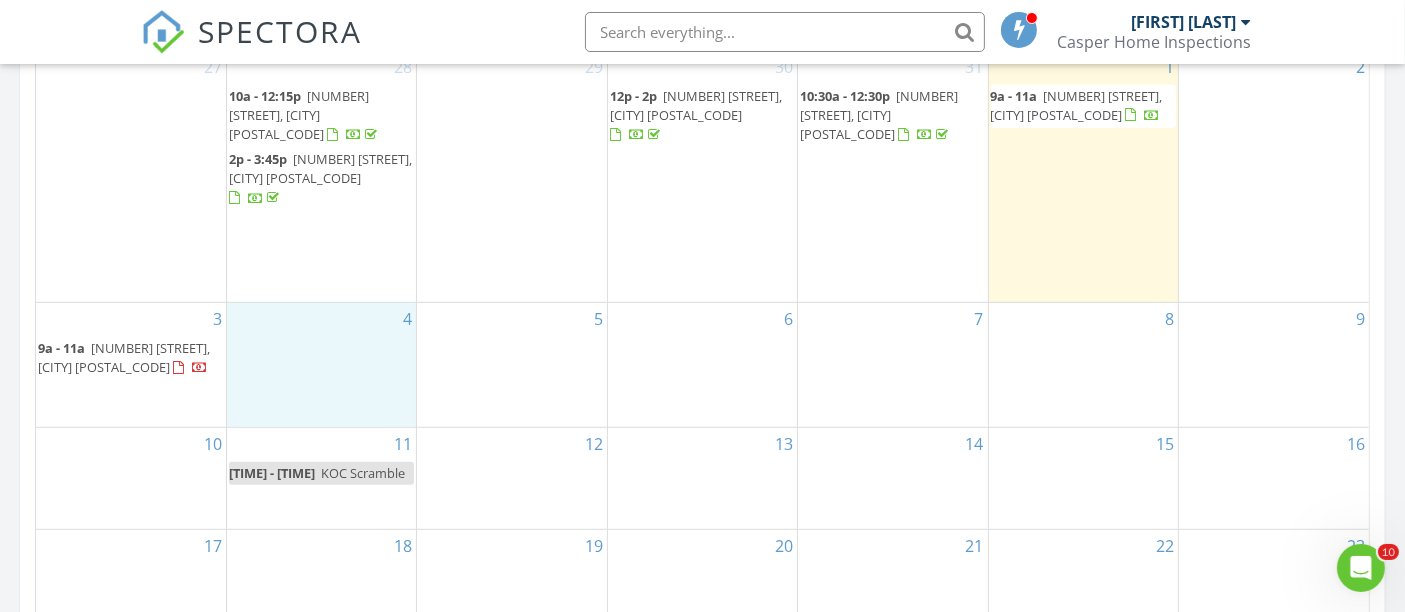 click on "4" at bounding box center (321, 365) 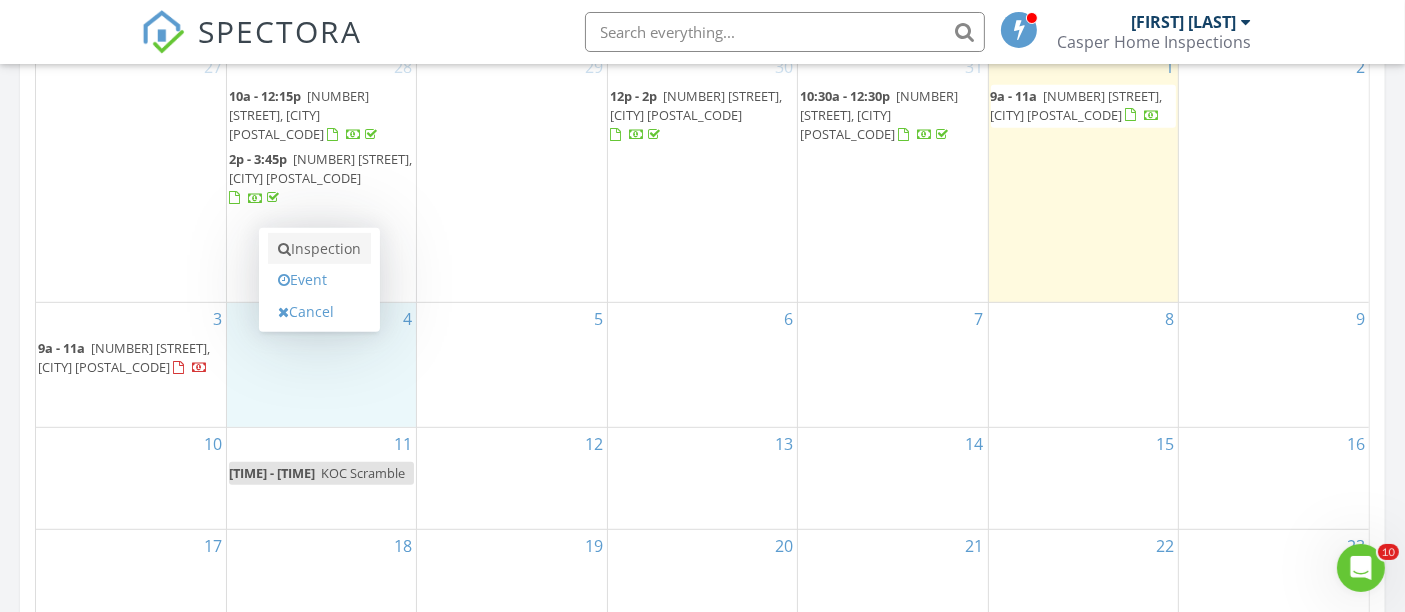 click on "Inspection" at bounding box center (319, 249) 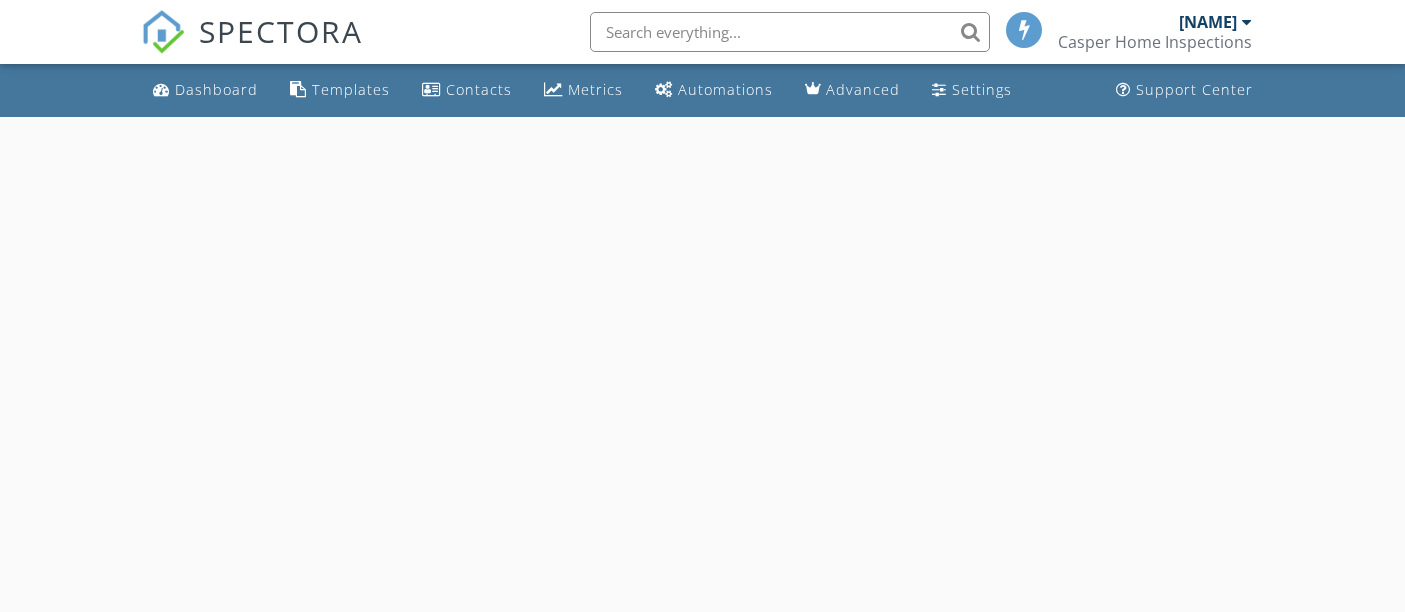 scroll, scrollTop: 0, scrollLeft: 0, axis: both 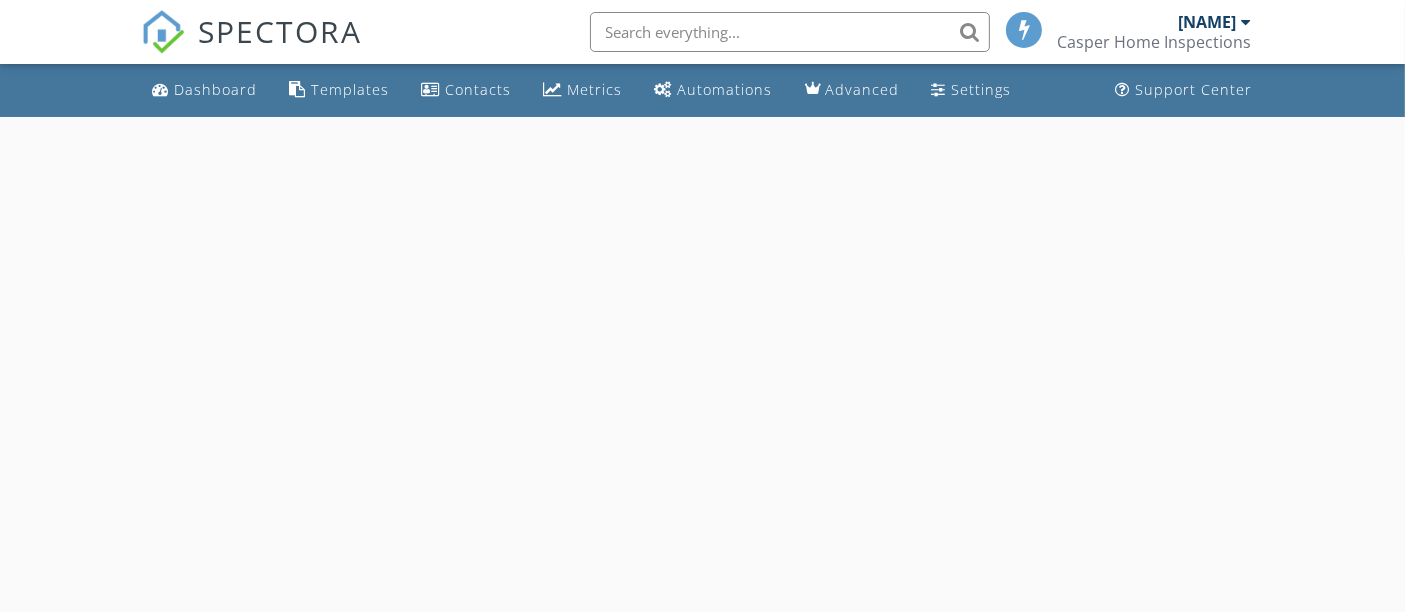 select on "7" 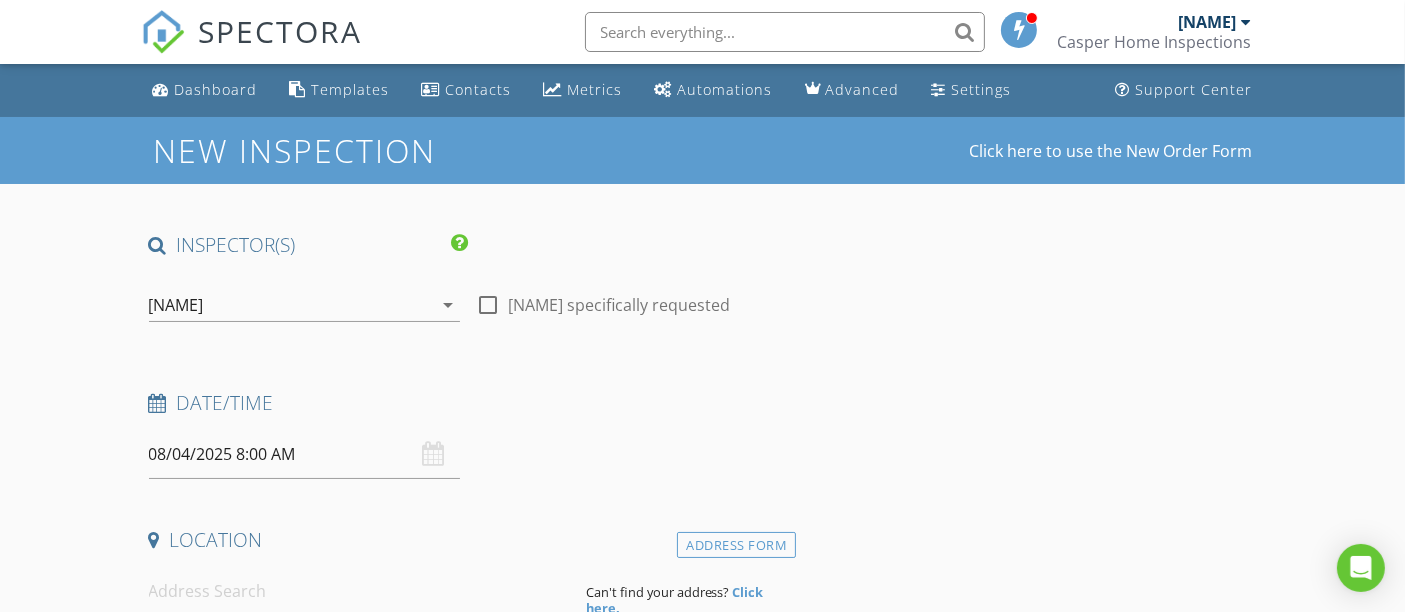 scroll, scrollTop: 0, scrollLeft: 0, axis: both 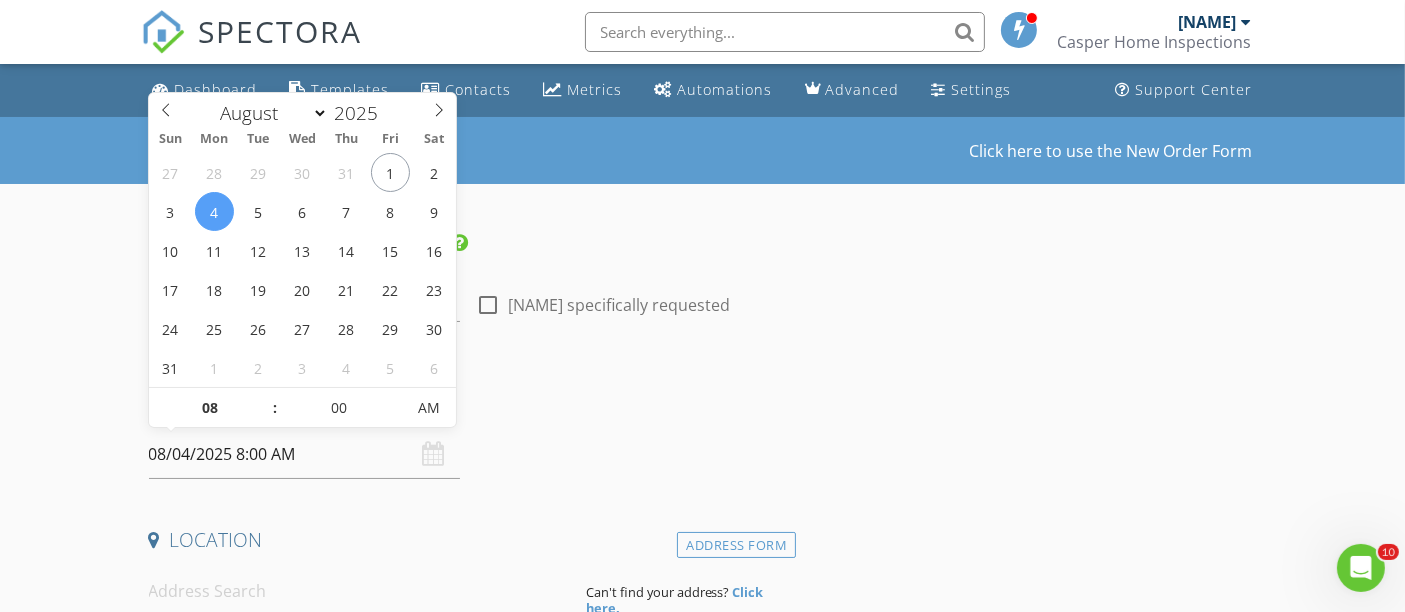 click on "08/04/2025 8:00 AM" at bounding box center [305, 454] 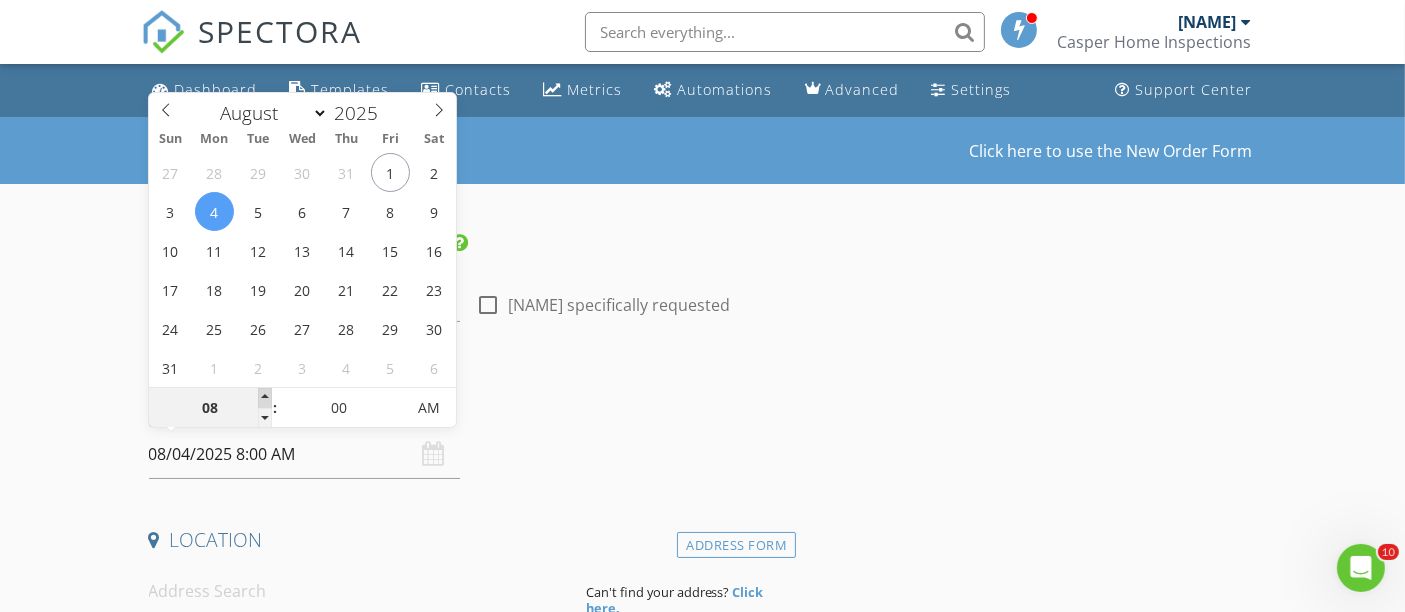 type on "09" 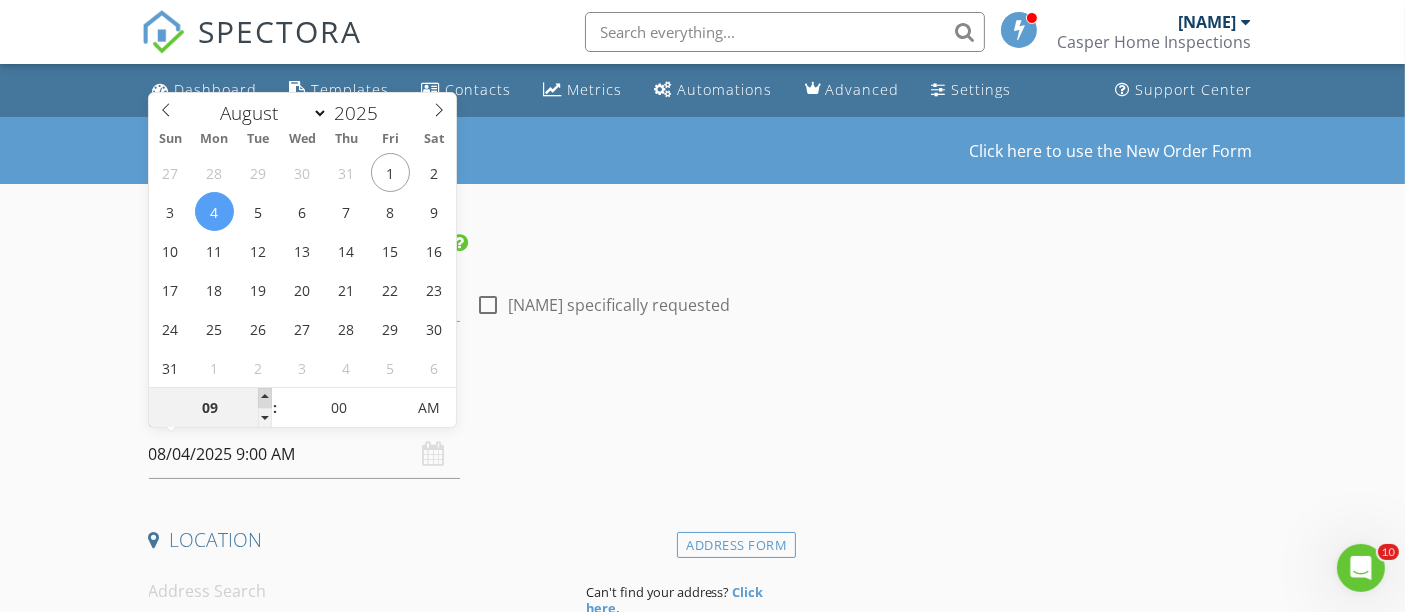 click at bounding box center [265, 398] 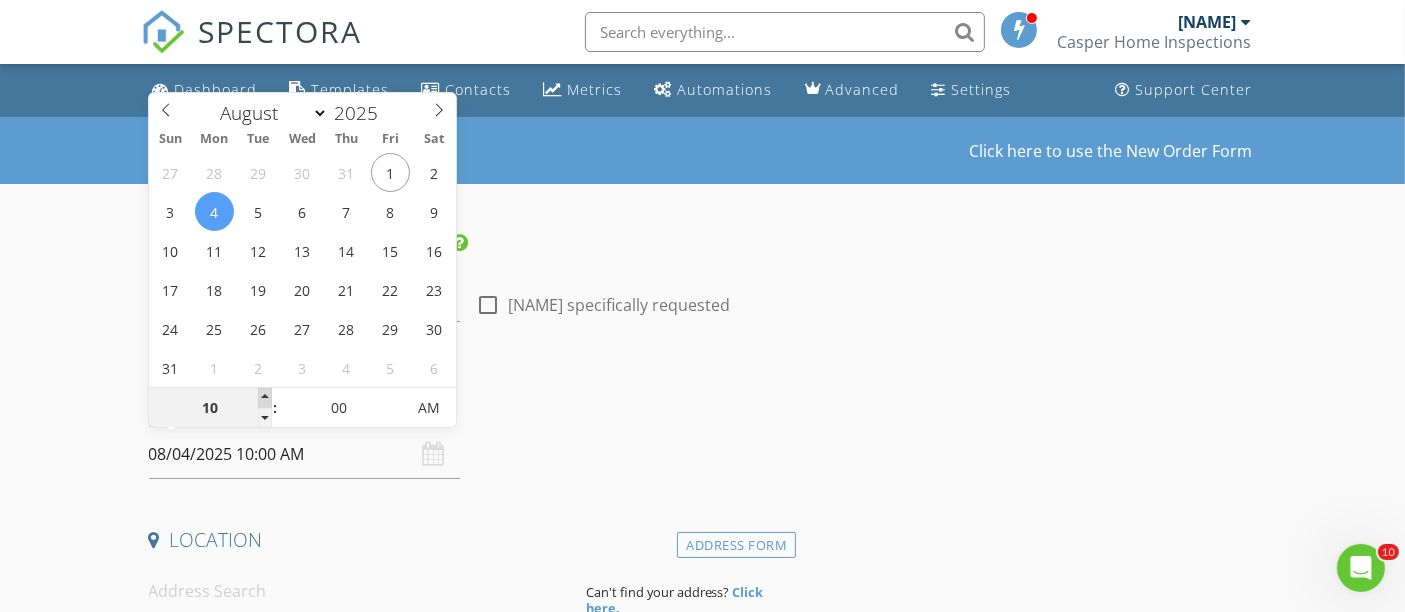 click at bounding box center (265, 398) 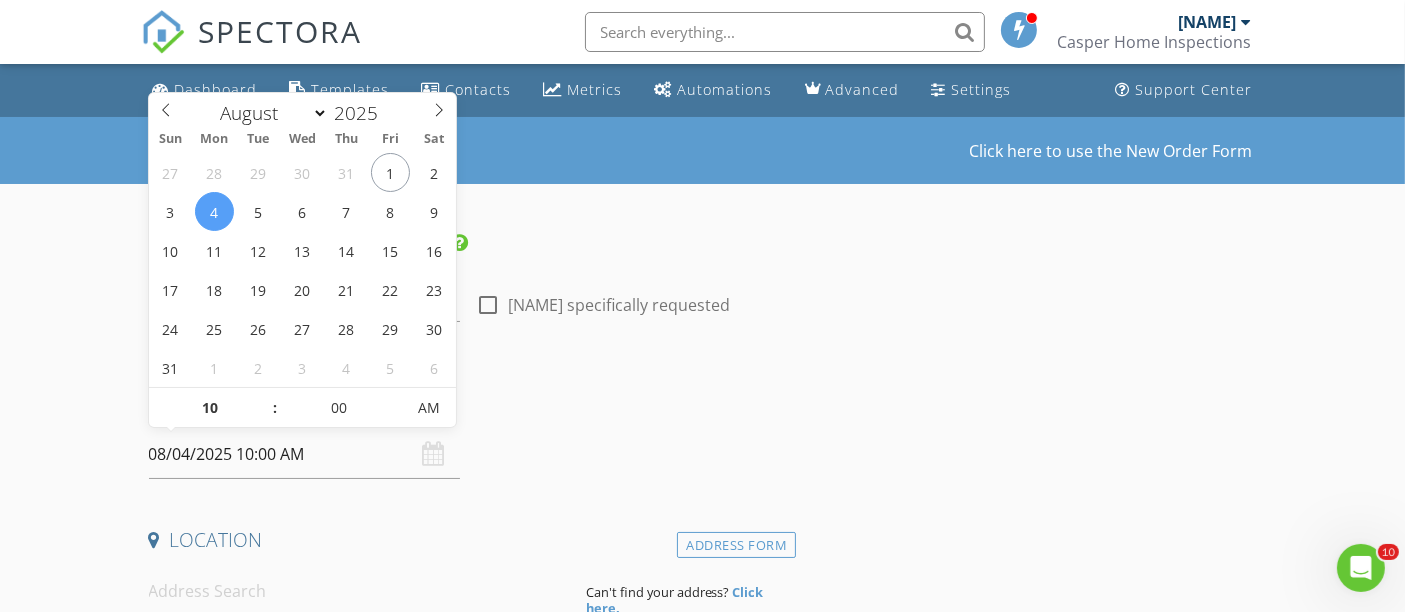 click on "New Inspection
Click here to use the New Order Form
INSPECTOR(S)
check_box   [NAME]   PRIMARY   [NAME] arrow_drop_down   check_box_outline_blank [NAME] specifically requested
Date/Time
08/04/2025 10:00 AM
Location
Address Form       Can't find your address?   Click here.
client
check_box Enable Client CC email for this inspection   Client Search     check_box_outline_blank Client is a Company/Organization     First Name   Last Name   Email   CC Email   Phone           Notes   Private Notes
ADD ADDITIONAL client
SERVICES
check_box_outline_blank   Multi-unit Housing    4 Units ($225 Each Unit)  check_box_outline_blank   Condo Inspection   check_box_outline_blank   Residential Inspection    Pricing Based on Square Footage" at bounding box center [702, 1668] 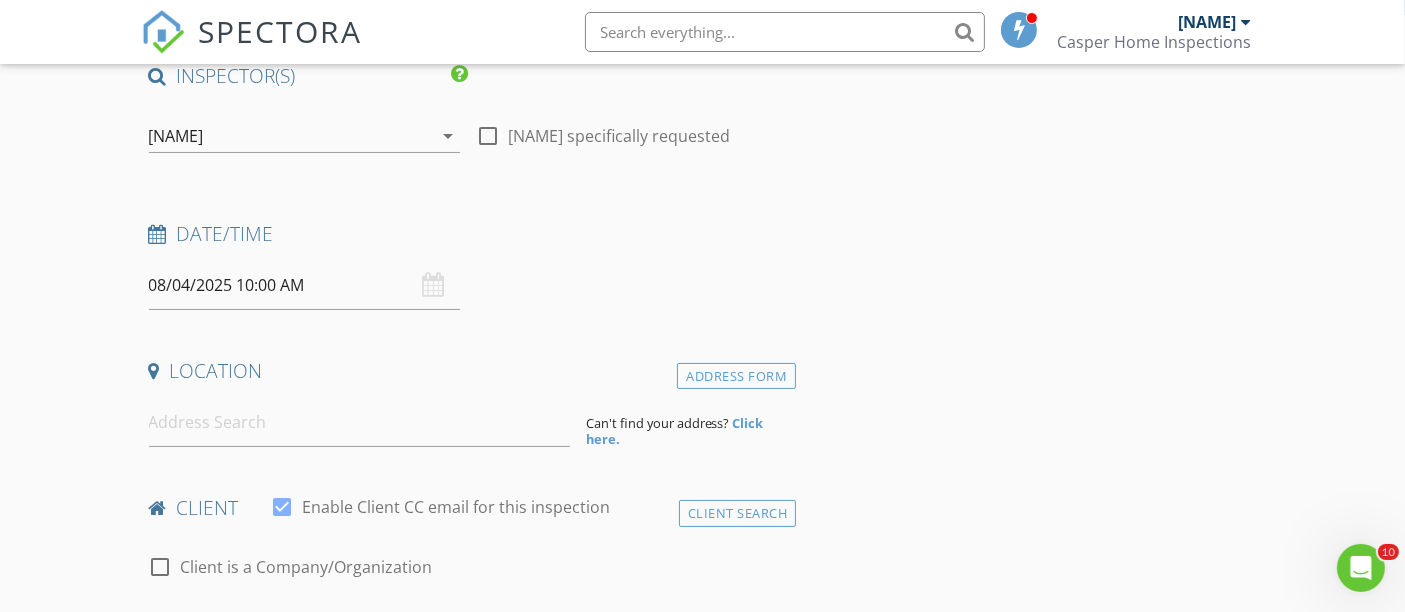 scroll, scrollTop: 222, scrollLeft: 0, axis: vertical 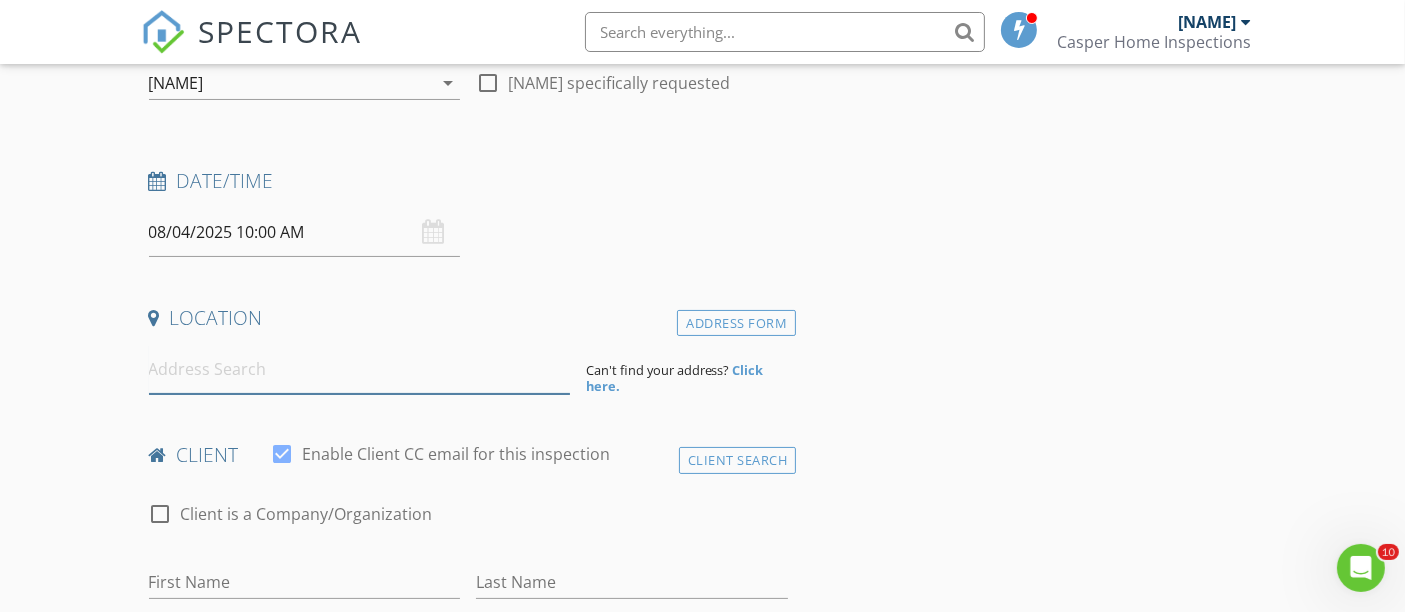 click at bounding box center (359, 369) 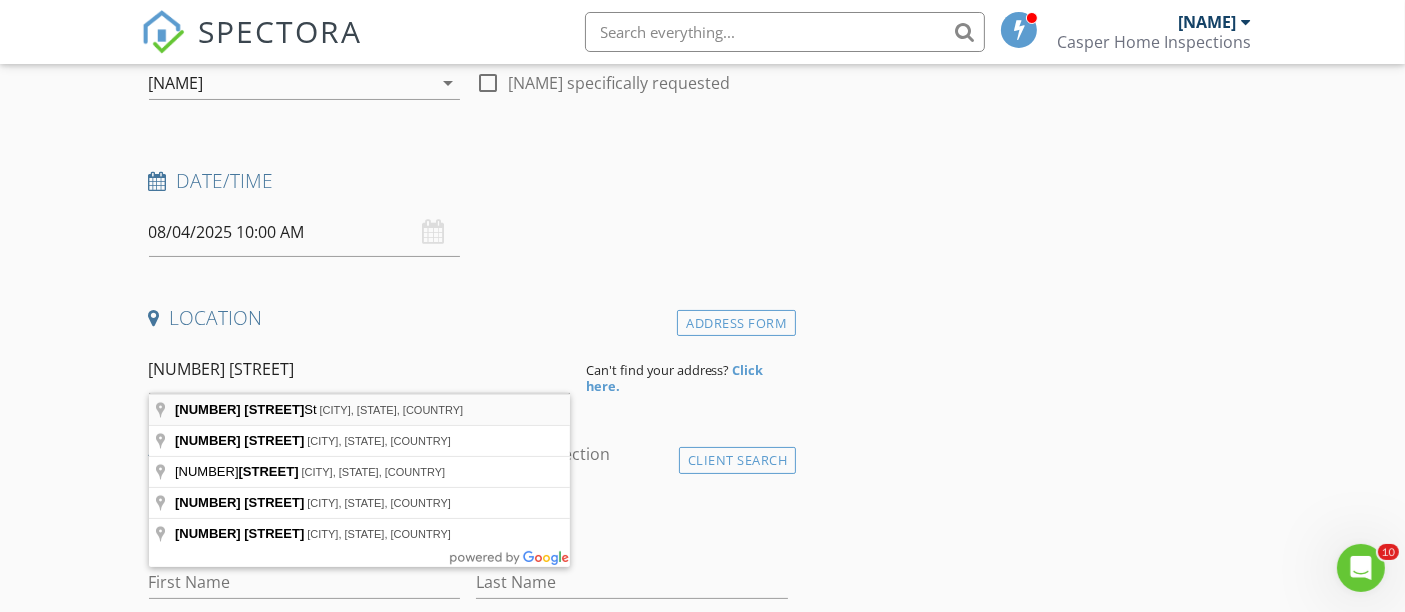 type on "[NUMBER] [STREET], [CITY], [STATE], [COUNTRY]" 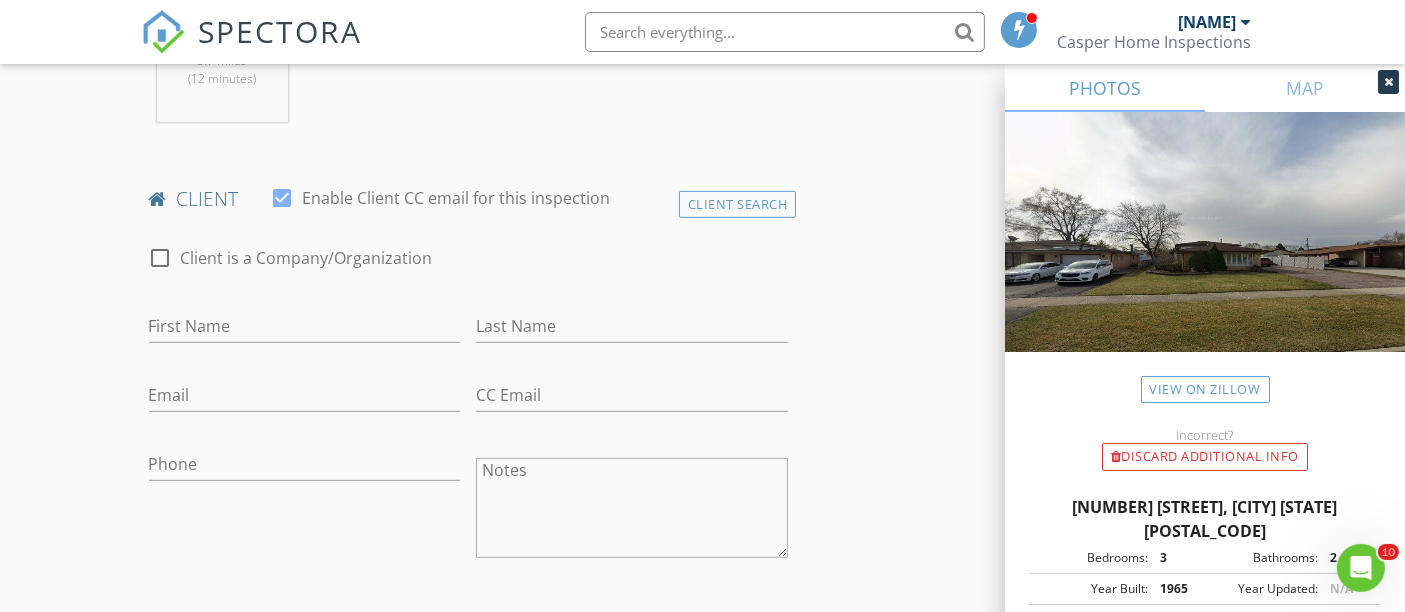 scroll, scrollTop: 888, scrollLeft: 0, axis: vertical 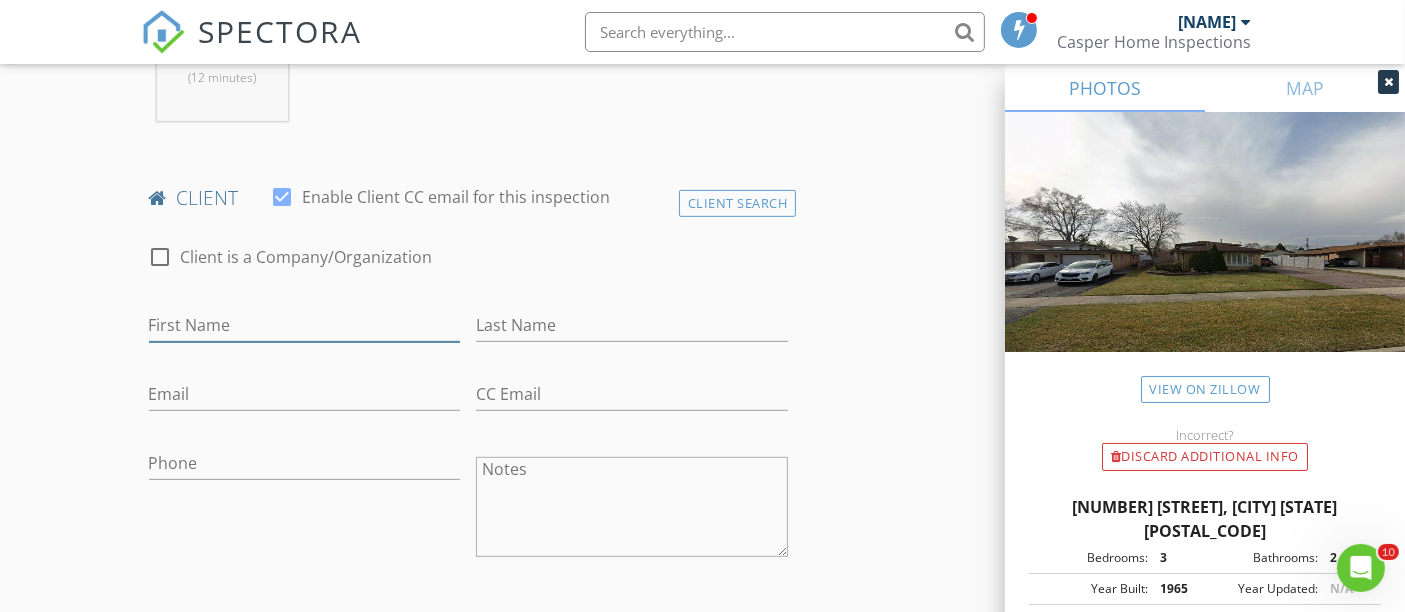 click on "First Name" at bounding box center (305, 325) 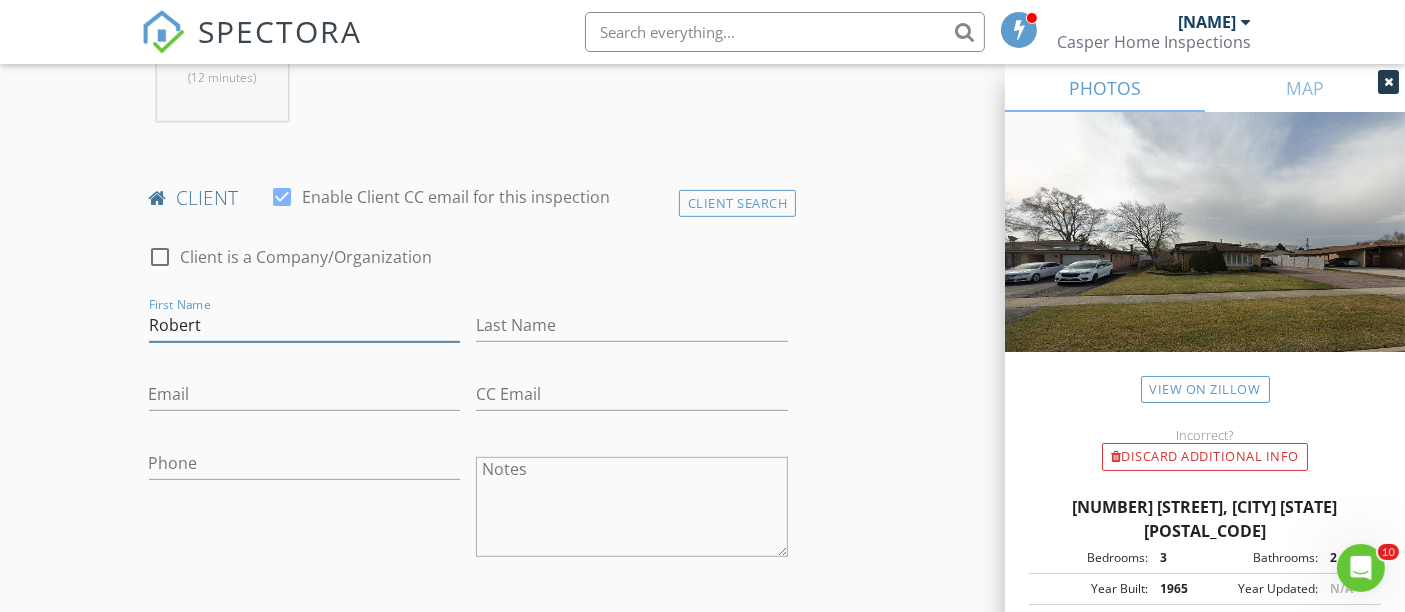 type on "Robert" 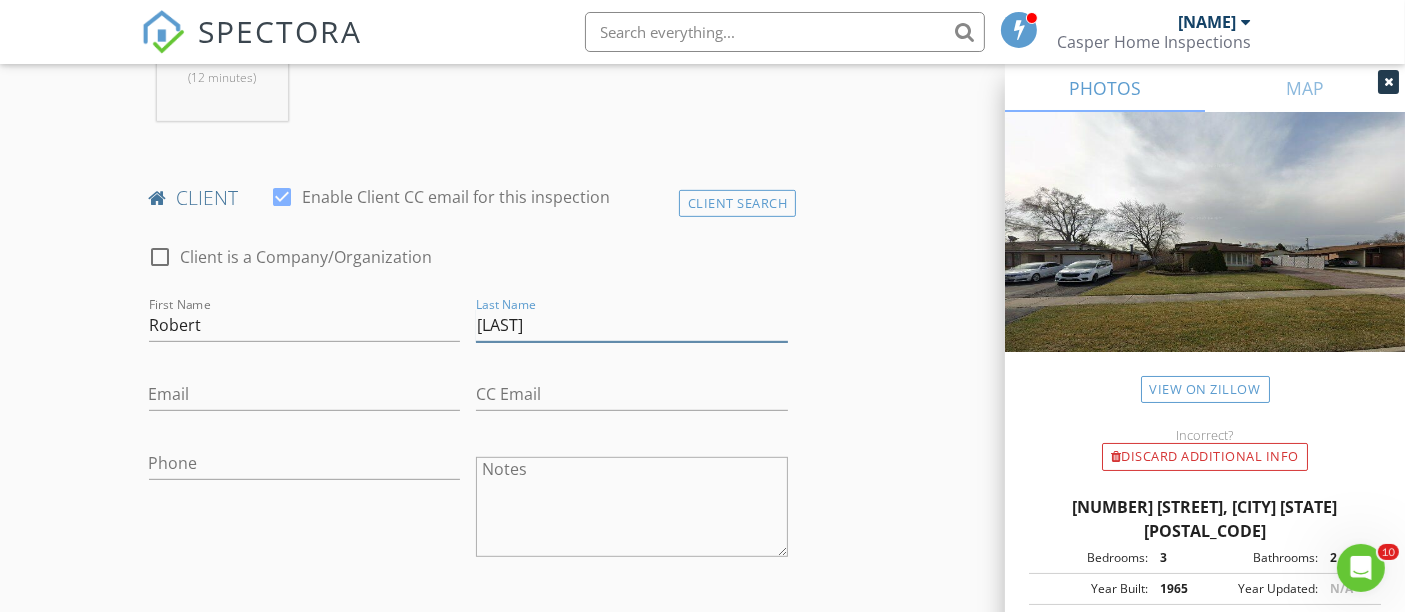 type on "[LAST]" 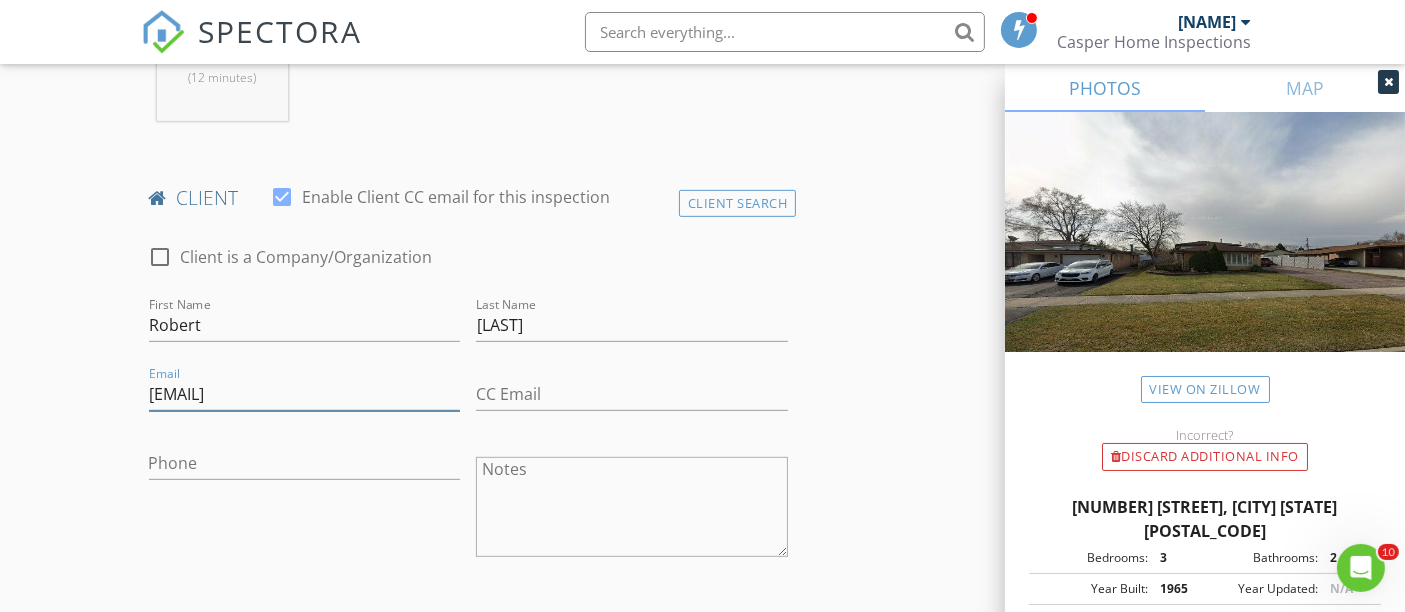 type on "[EMAIL]" 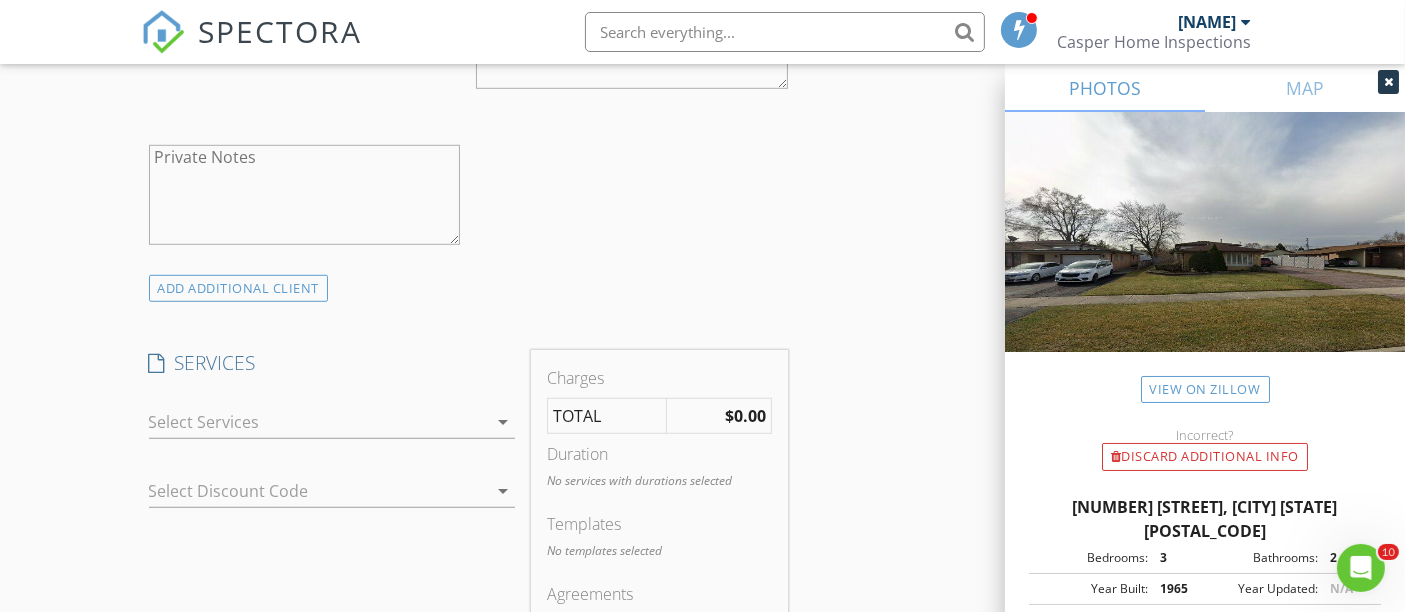 scroll, scrollTop: 1481, scrollLeft: 0, axis: vertical 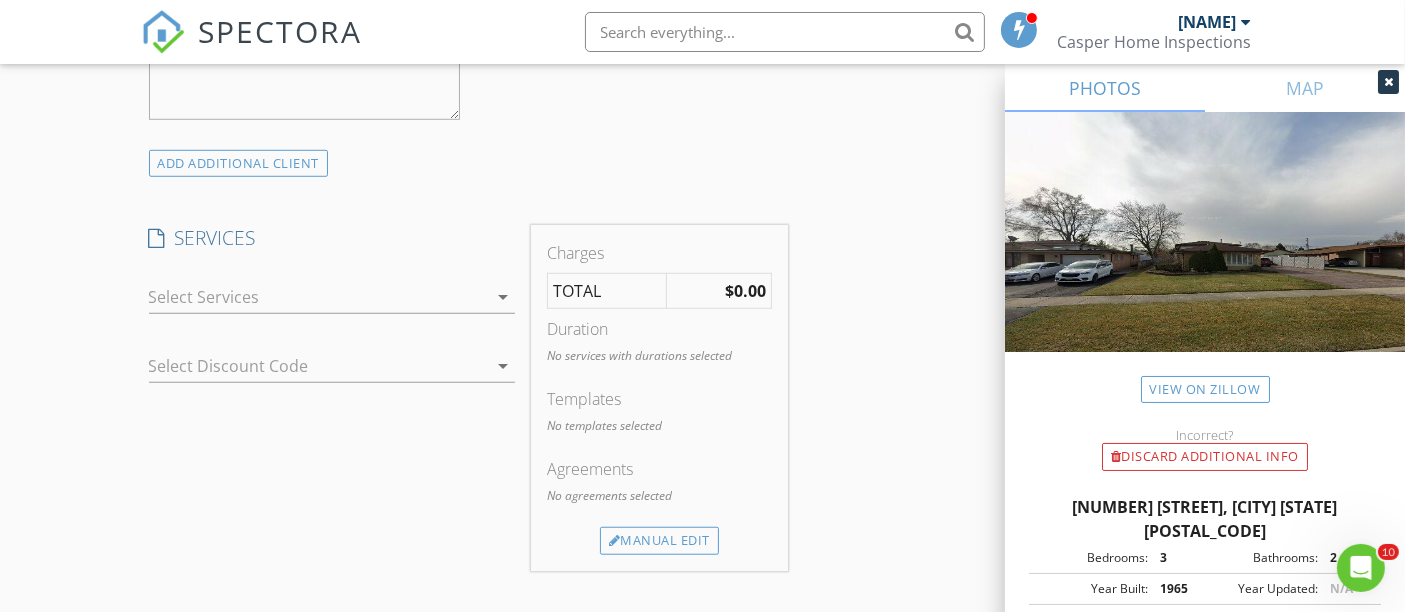type on "[PHONE]" 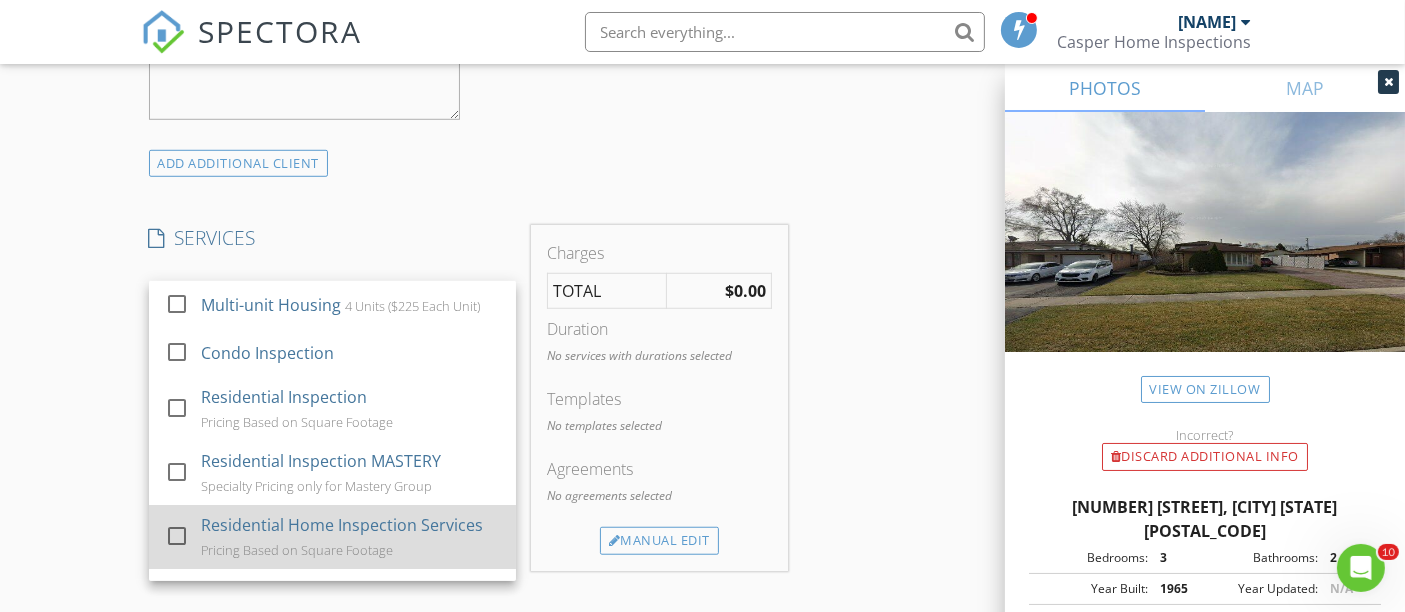 click on "Residential Home Inspection Services    Pricing Based on Square Footage" at bounding box center (349, 537) 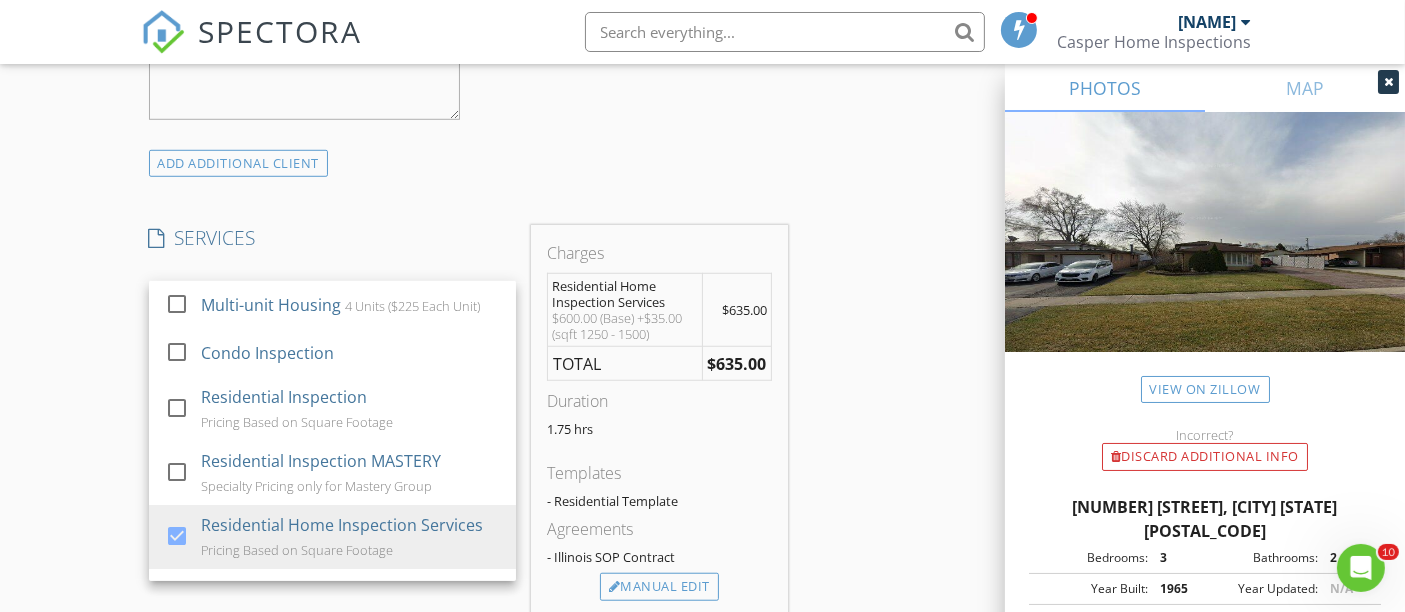 click on "New Inspection
Click here to use the New Order Form
INSPECTOR(S)
check_box   Mark Kacperczyk   PRIMARY   Mark Kacperczyk arrow_drop_down   check_box_outline_blank Mark Kacperczyk specifically requested
Date/Time
08/04/2025 10:00 AM
Location
Address Search       Address 7813 W 80th St   Unit   City Bridgeview   State IL   Zip 60455   County Cook     Square Feet 1272   Year Built 1965   Foundation arrow_drop_down     Mark Kacperczyk     5.7 miles     (12 minutes)
client
check_box Enable Client CC email for this inspection   Client Search     check_box_outline_blank Client is a Company/Organization     First Name Robert   Last Name Palonis   Email robpalonis26@icloud.com   CC Email   Phone 630-337-2176           Notes   Private Notes
ADD ADDITIONAL client
SERVICES" at bounding box center (702, 414) 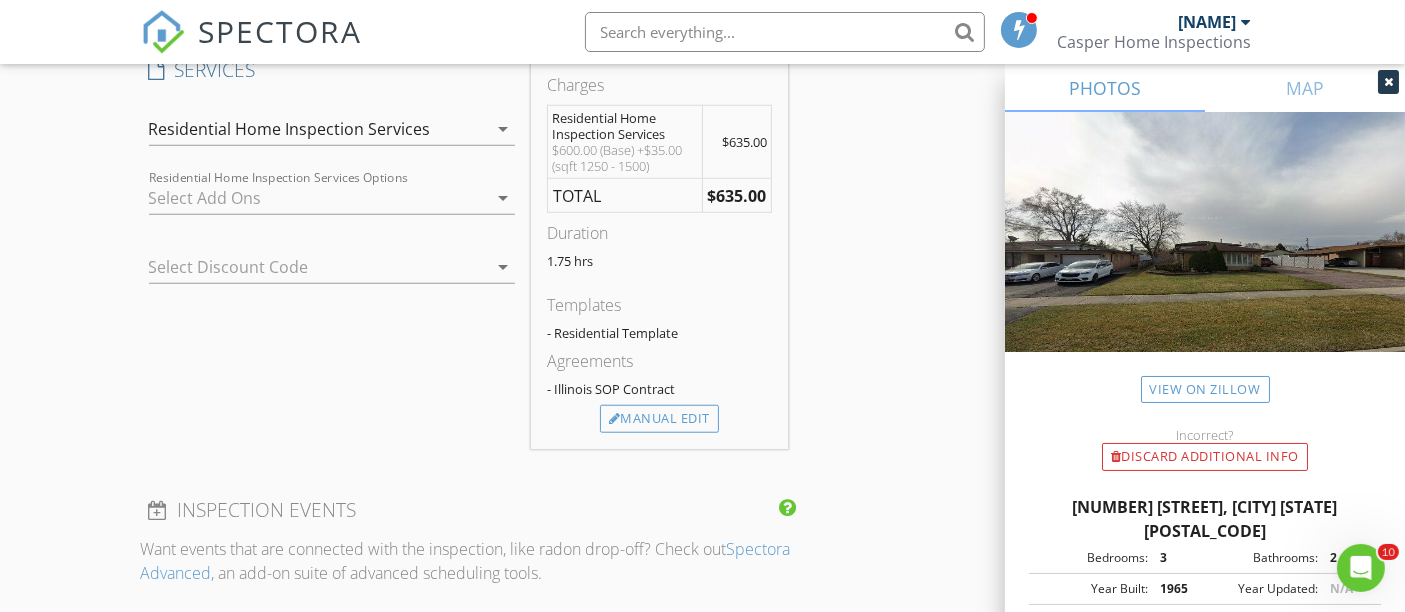 scroll, scrollTop: 1703, scrollLeft: 0, axis: vertical 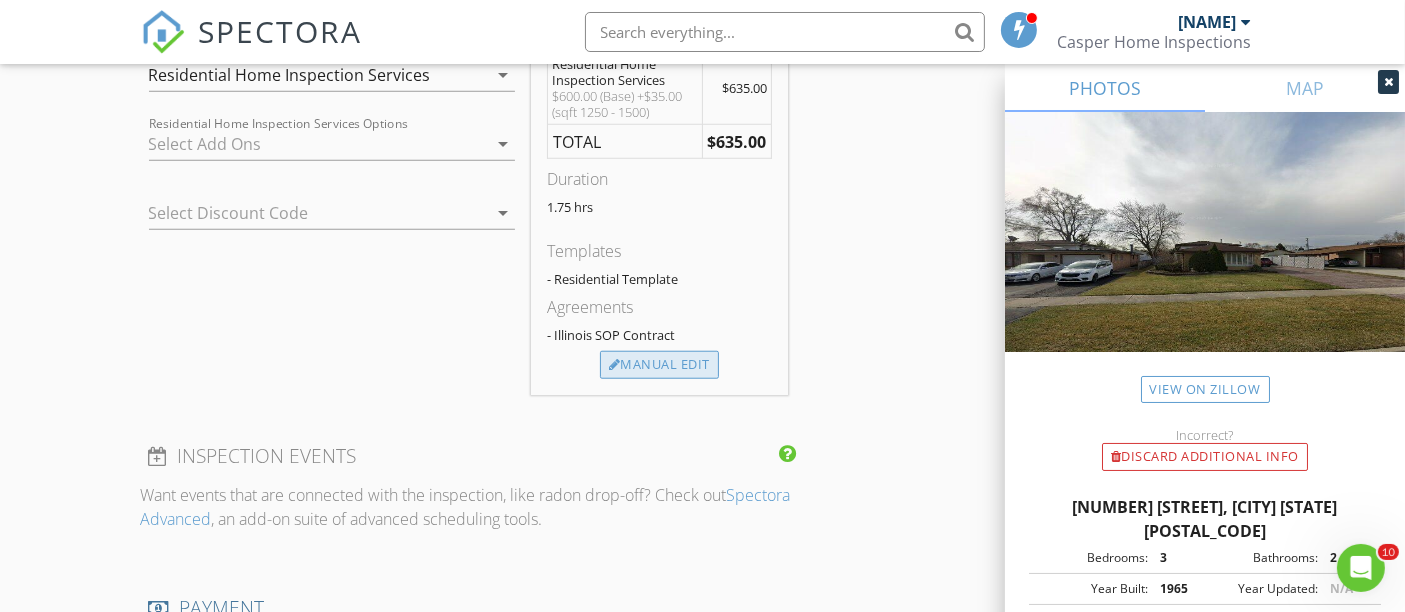 click on "Manual Edit" at bounding box center (659, 365) 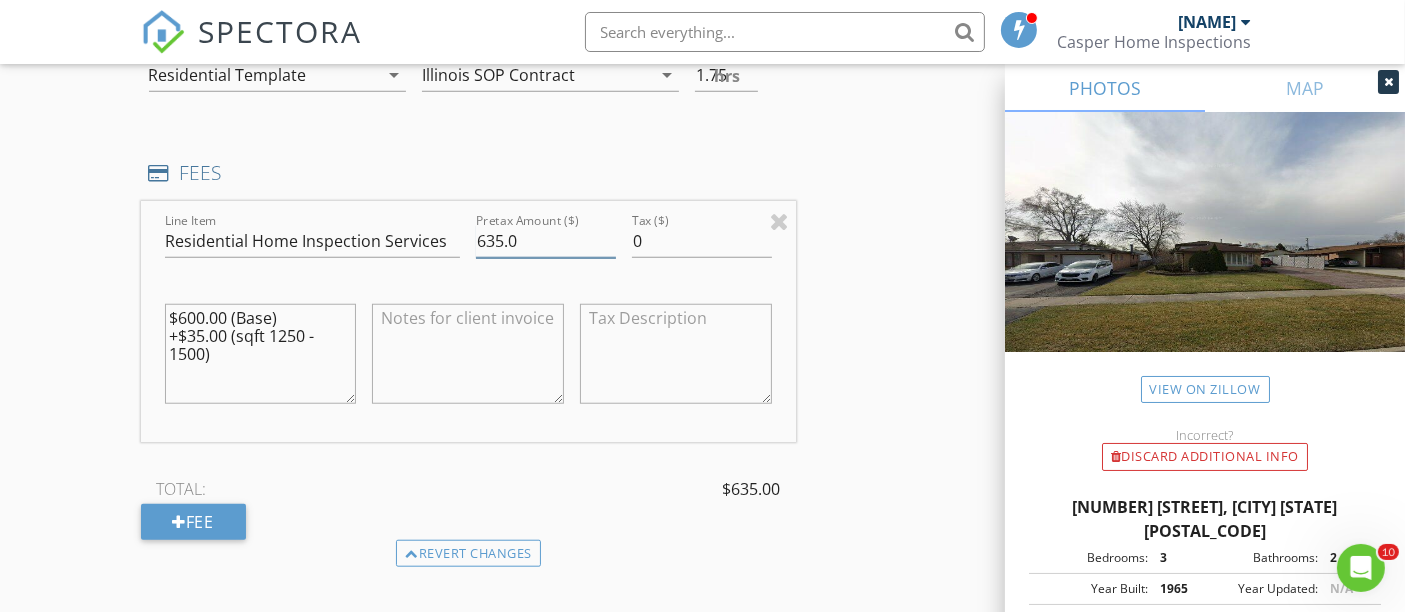 drag, startPoint x: 439, startPoint y: 254, endPoint x: 288, endPoint y: 254, distance: 151 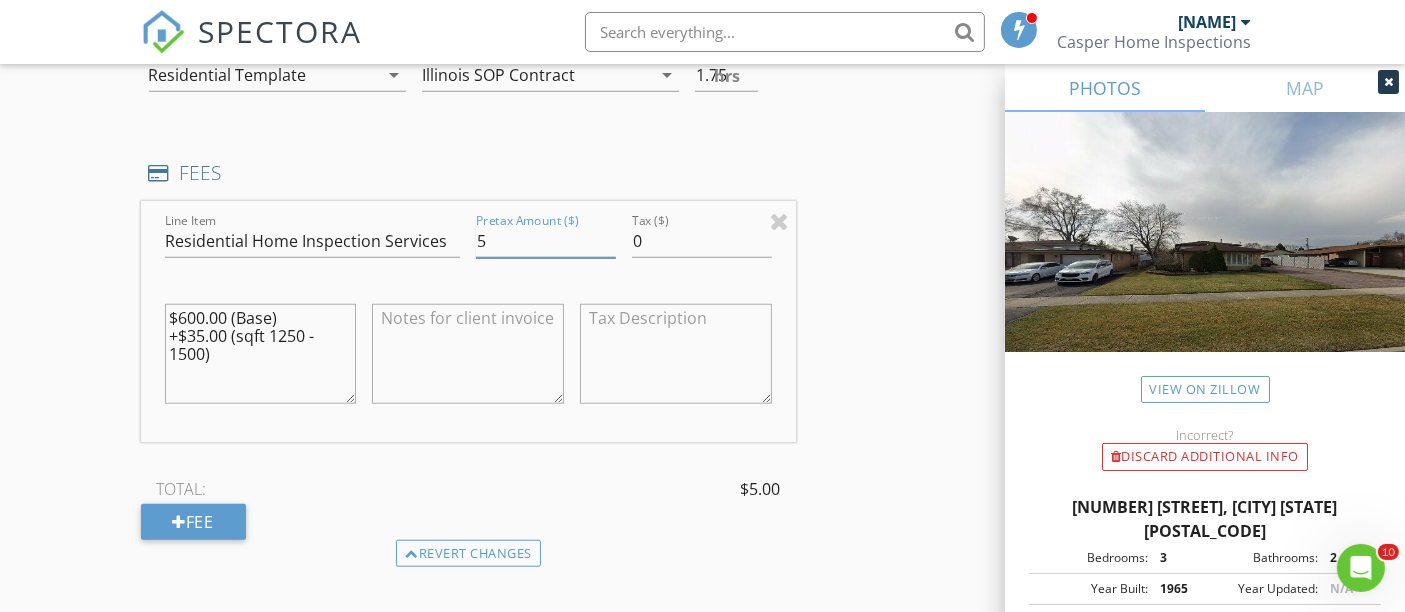 type on "5" 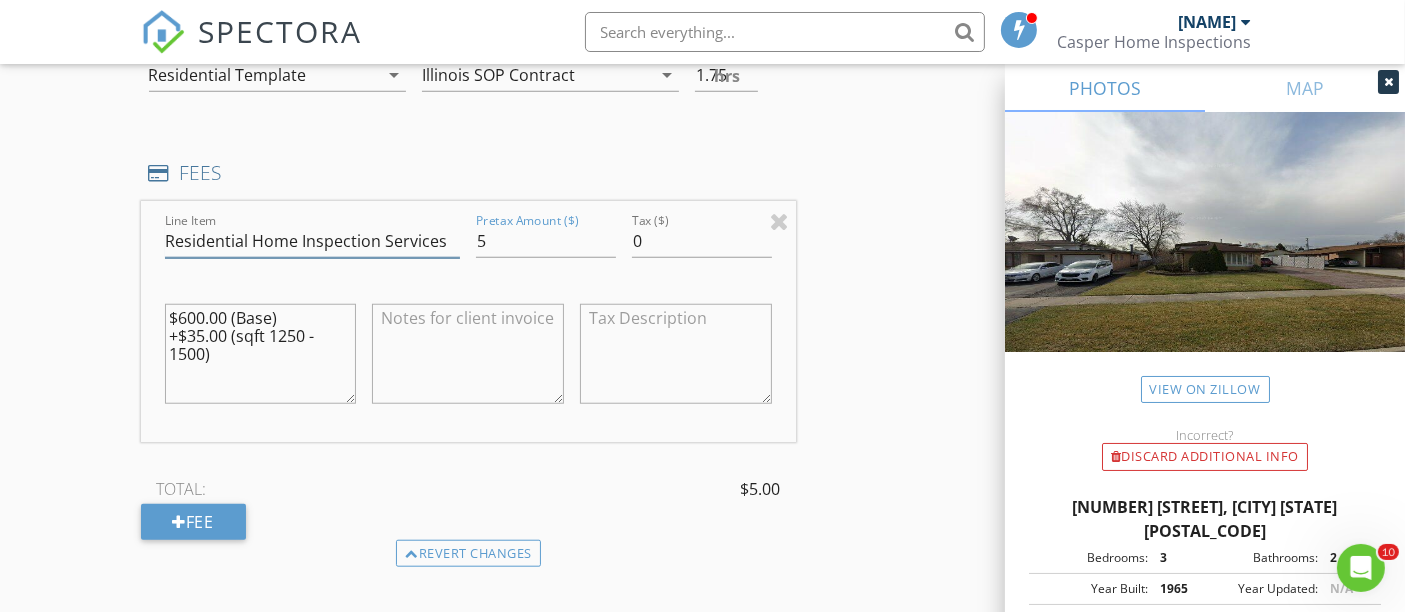 click on "Residential Home Inspection Services" at bounding box center (313, 241) 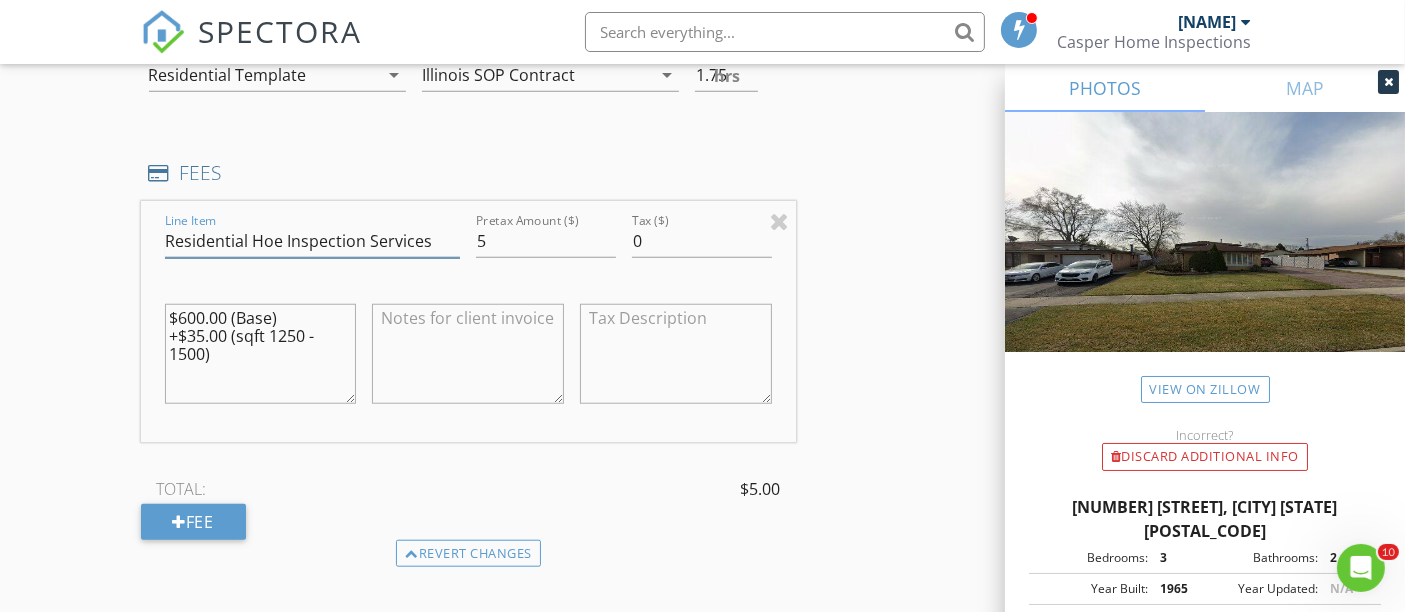 type on "Residential Home Inspection Services" 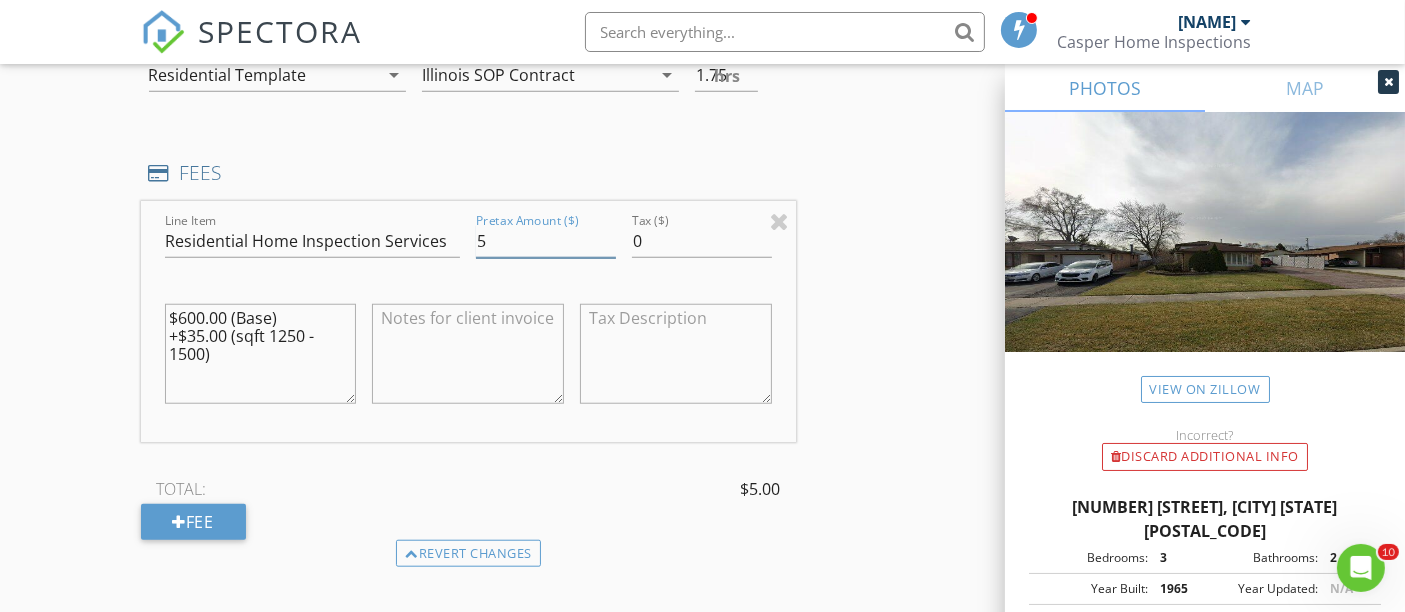 click on "5" at bounding box center (546, 241) 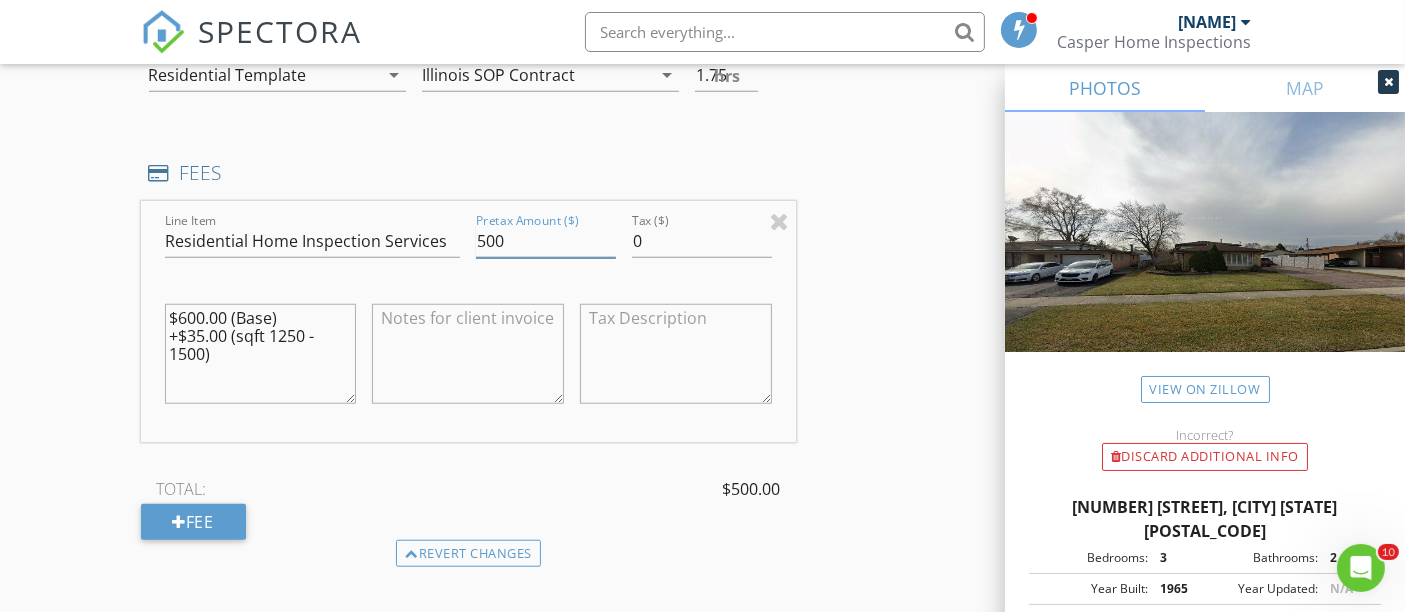 type on "500" 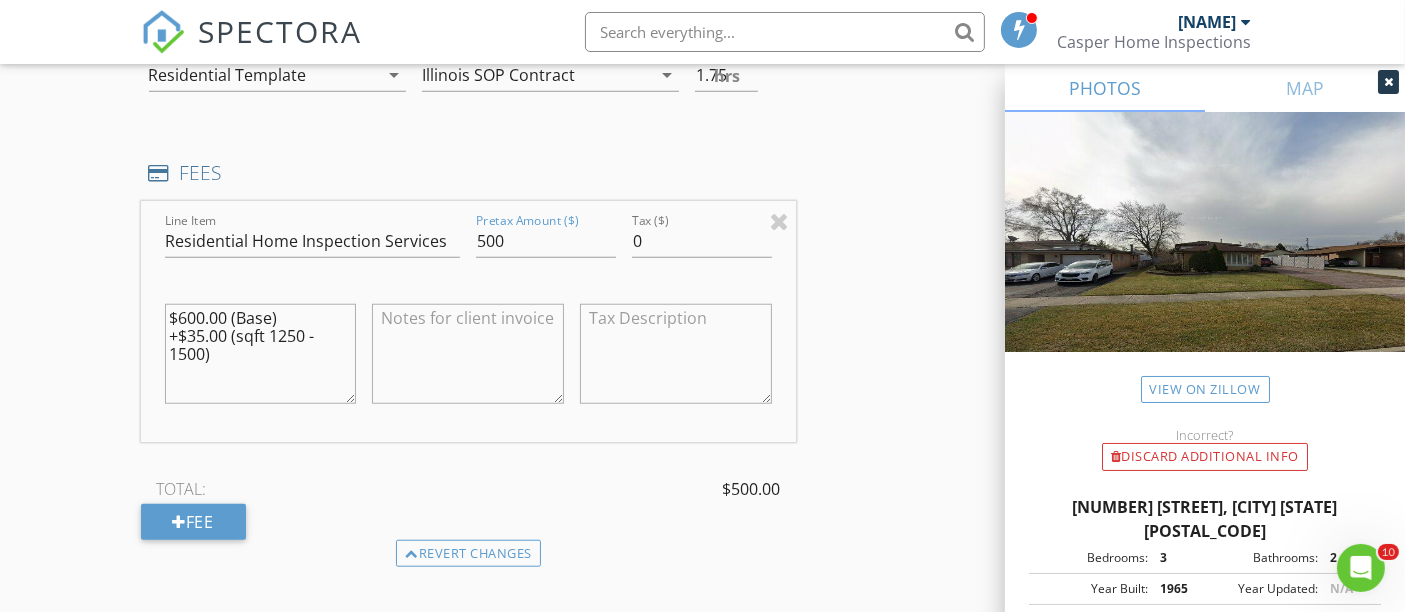 click at bounding box center [468, 354] 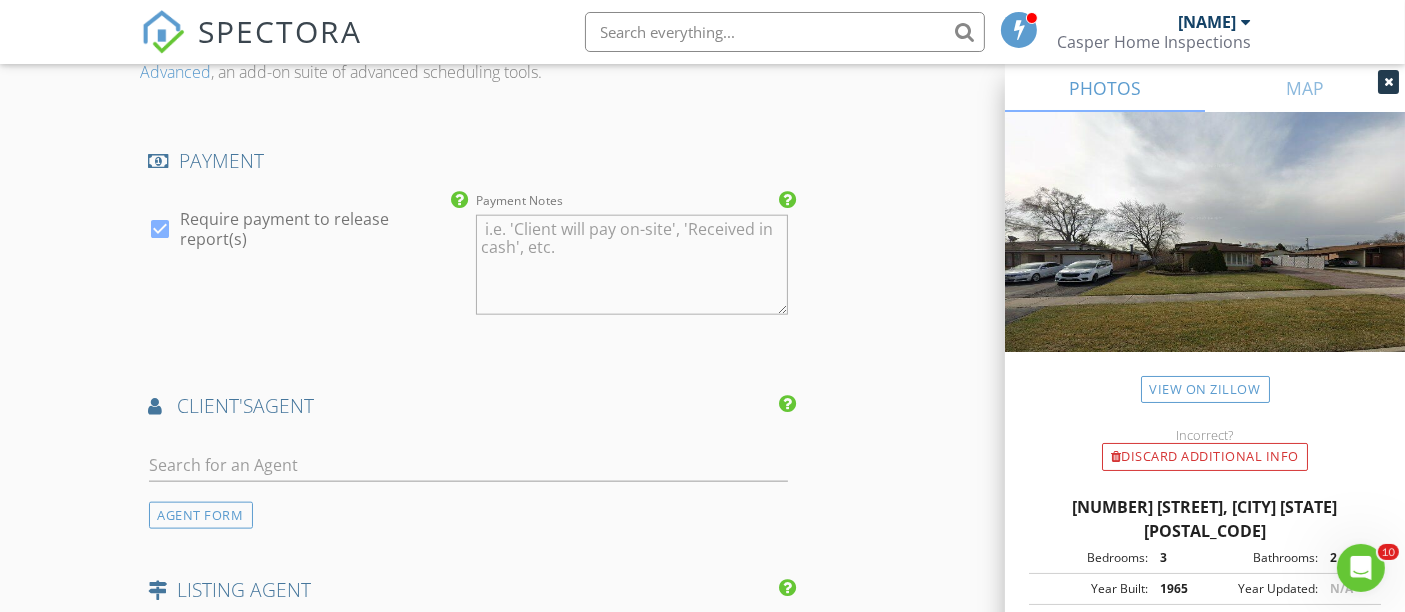 scroll, scrollTop: 2407, scrollLeft: 0, axis: vertical 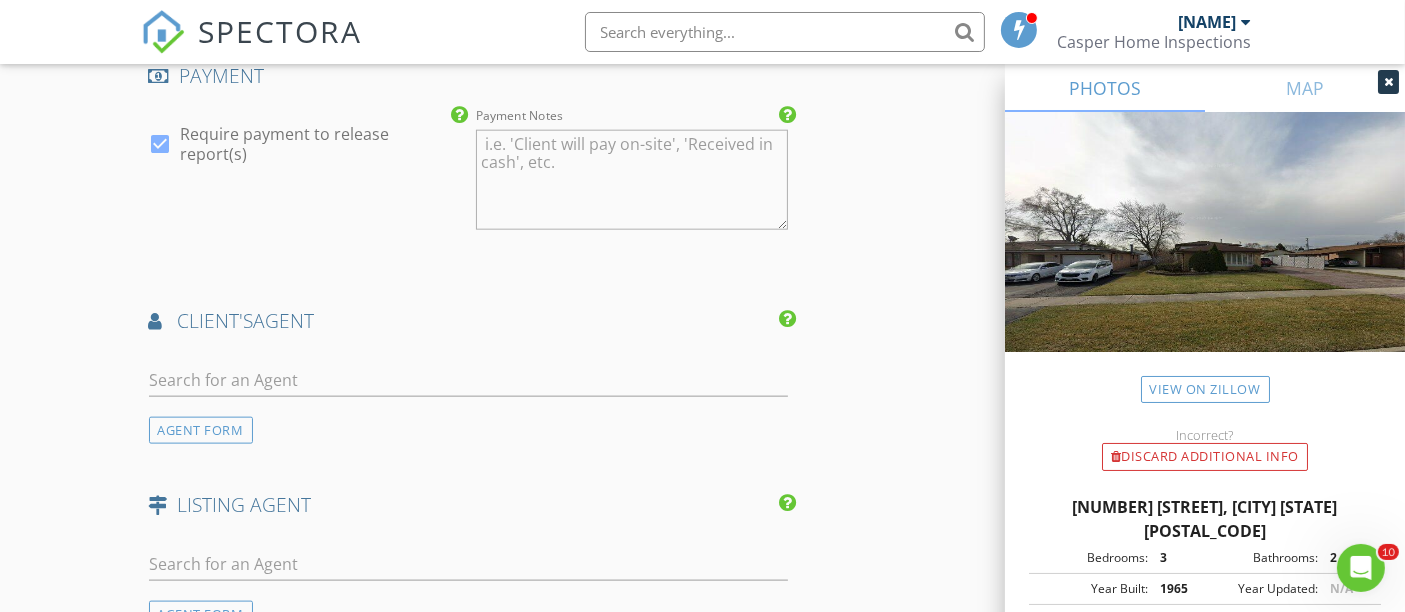 type on "Residential Inspection with Report" 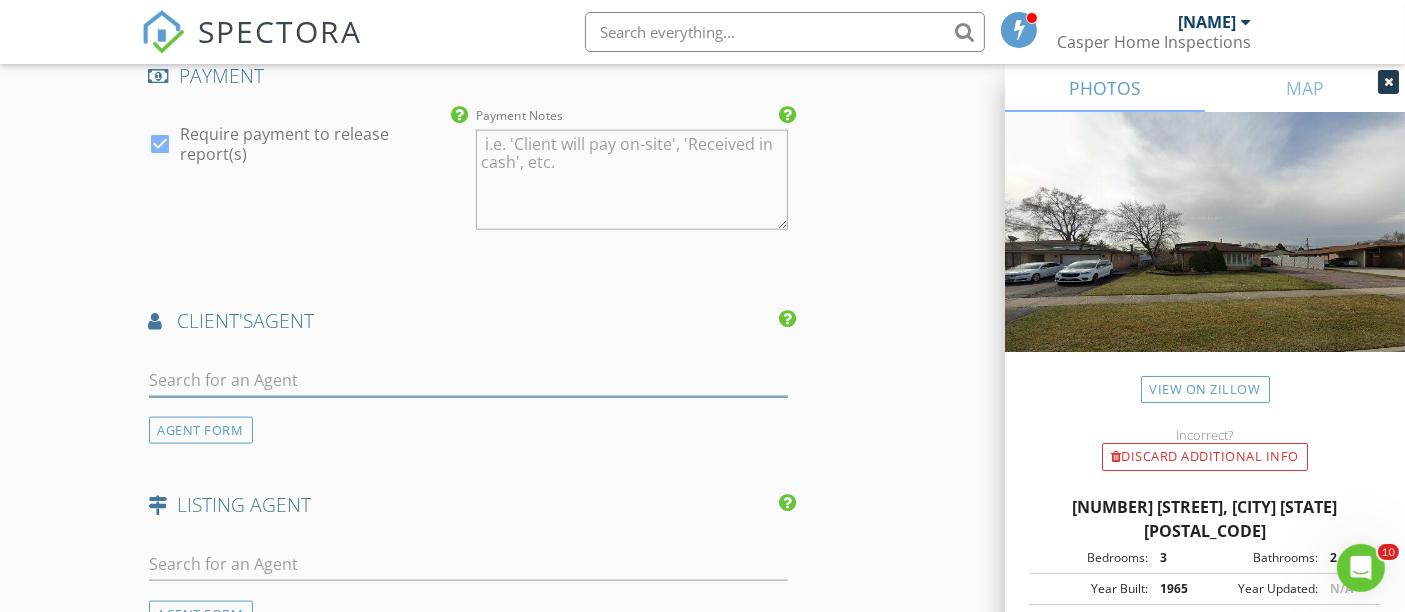 click at bounding box center [469, 380] 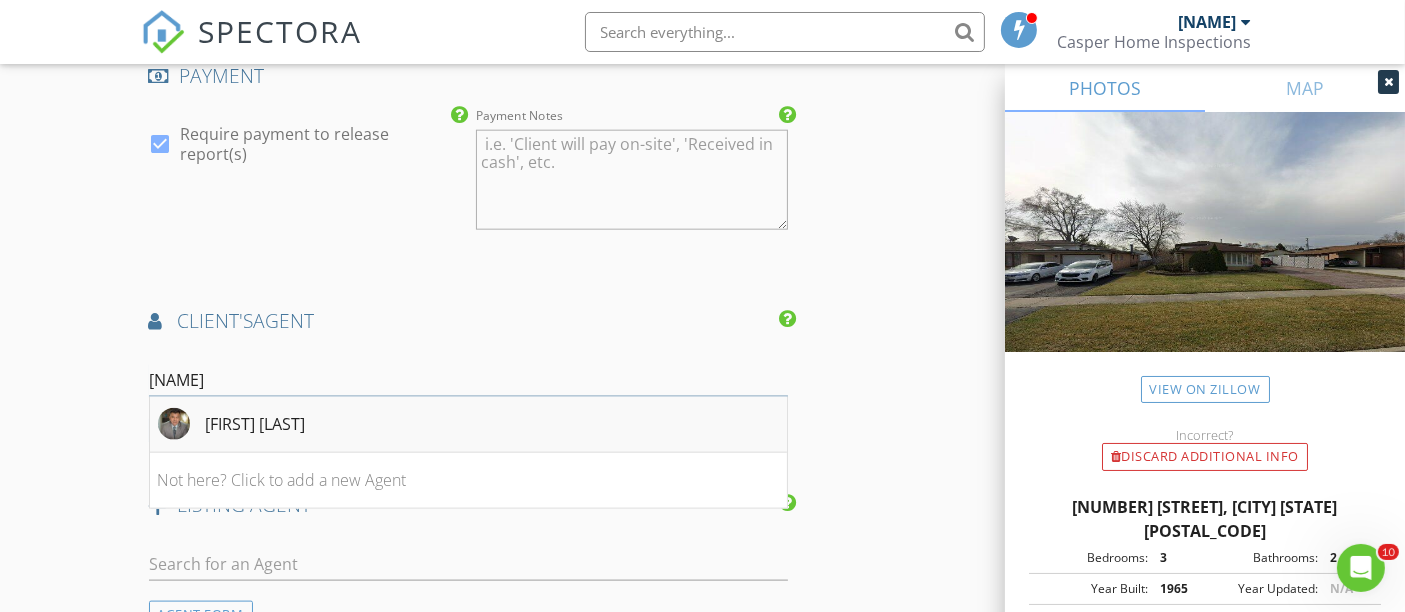 type on "lui" 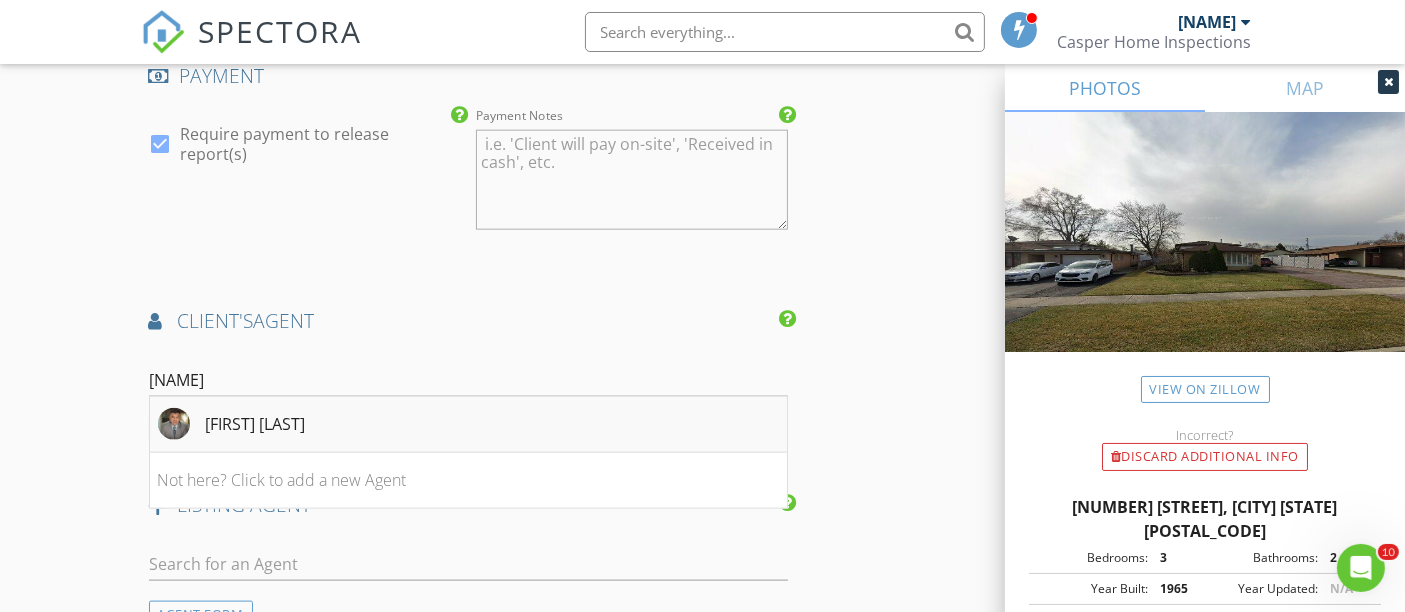 click at bounding box center [174, 424] 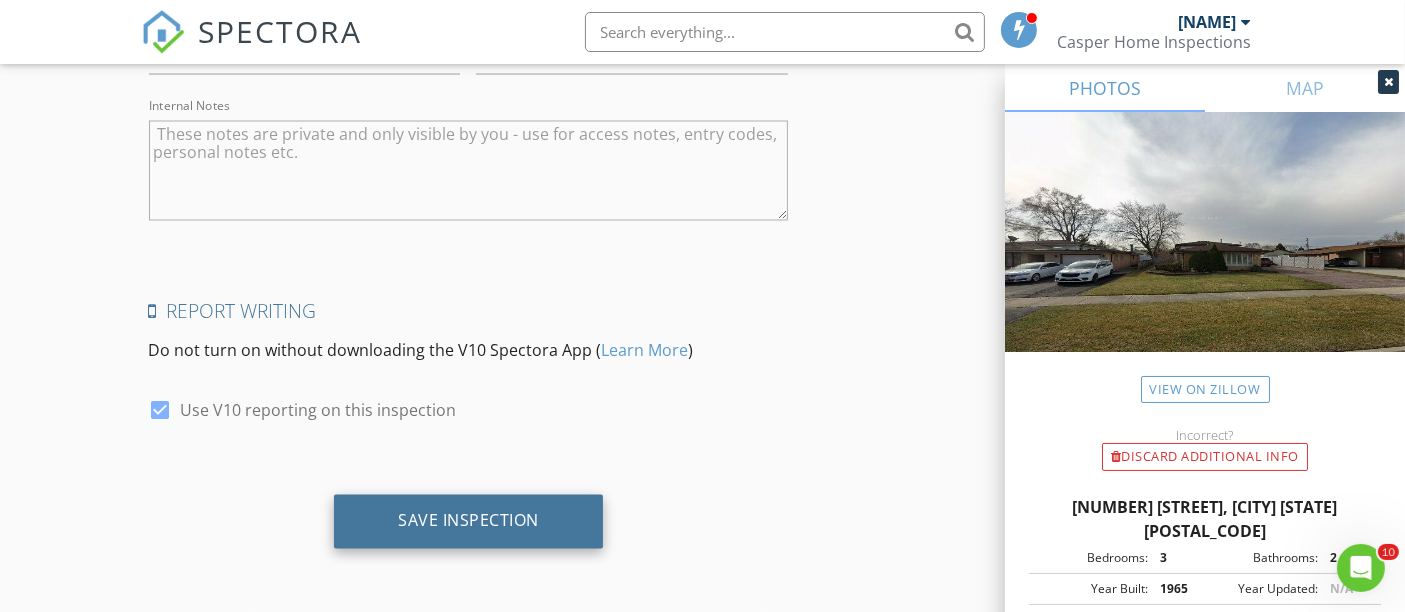scroll, scrollTop: 3698, scrollLeft: 0, axis: vertical 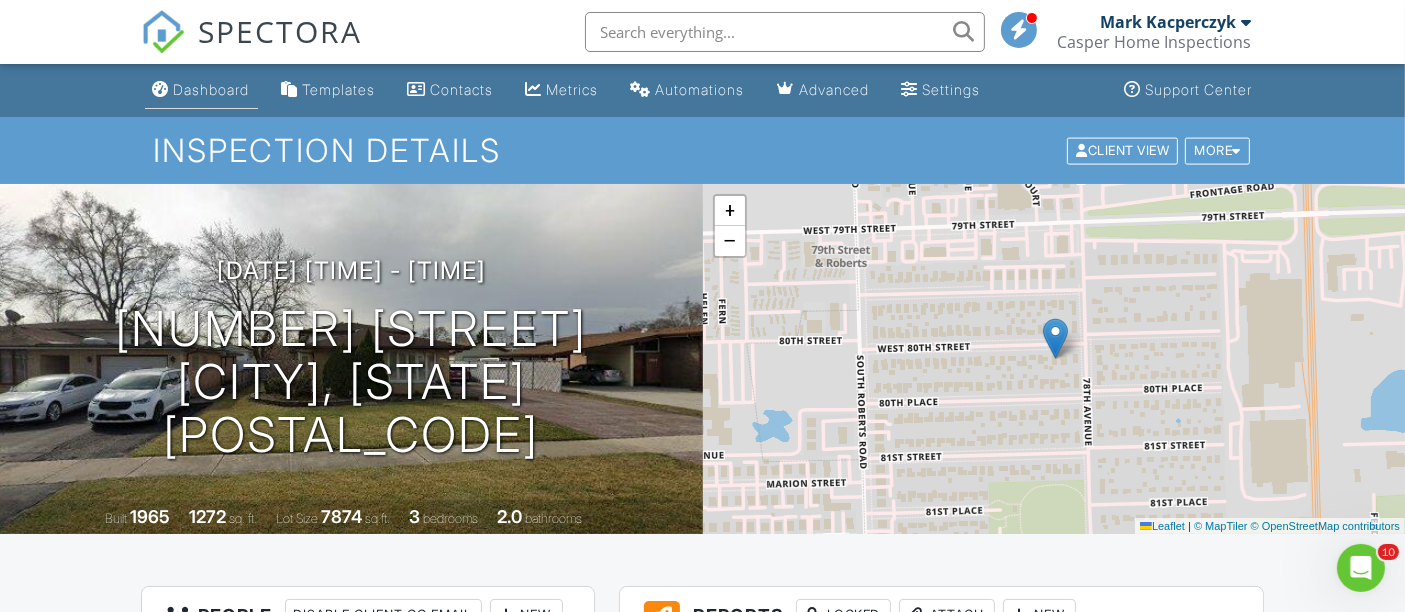 click on "Dashboard" at bounding box center (201, 90) 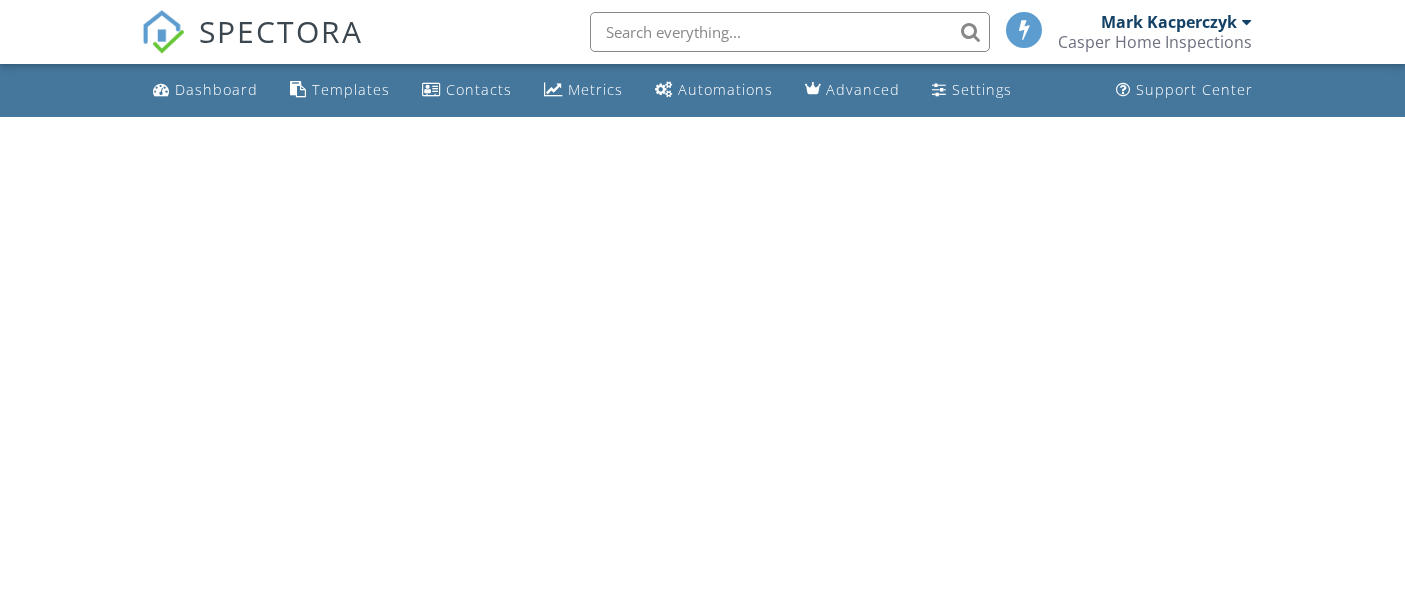 scroll, scrollTop: 0, scrollLeft: 0, axis: both 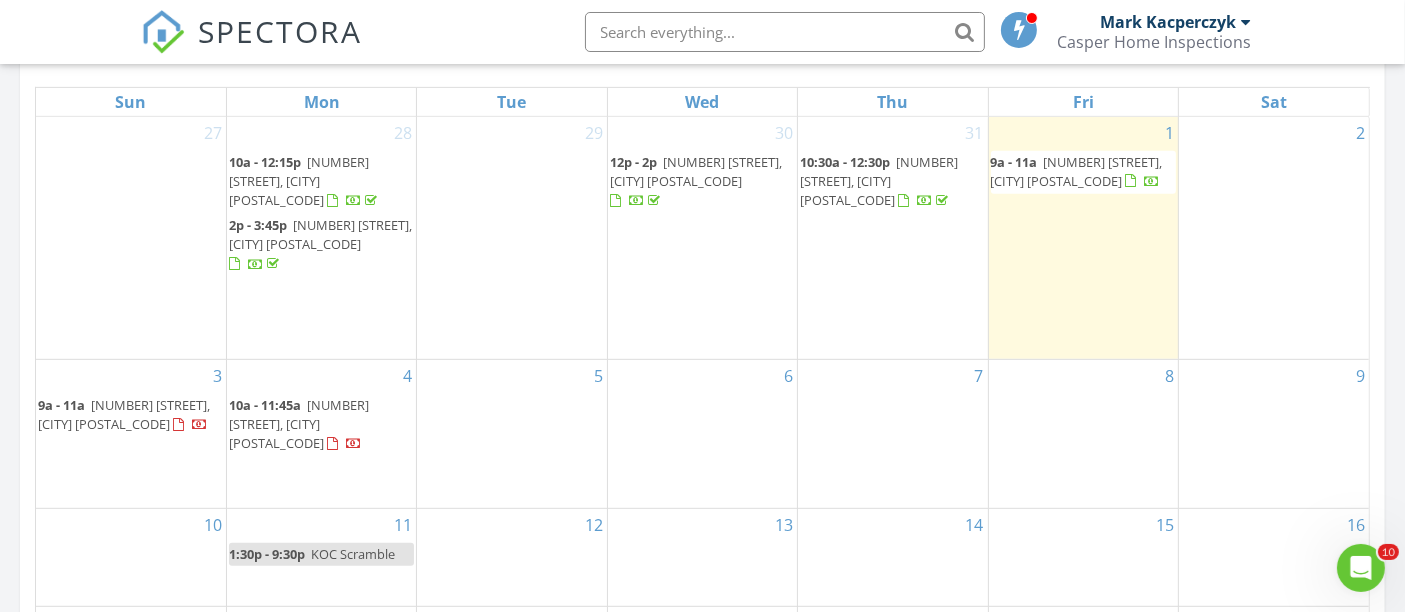 click on "[NUMBER] [STREET], [CITY] [POSTAL_CODE]" at bounding box center [1077, 171] 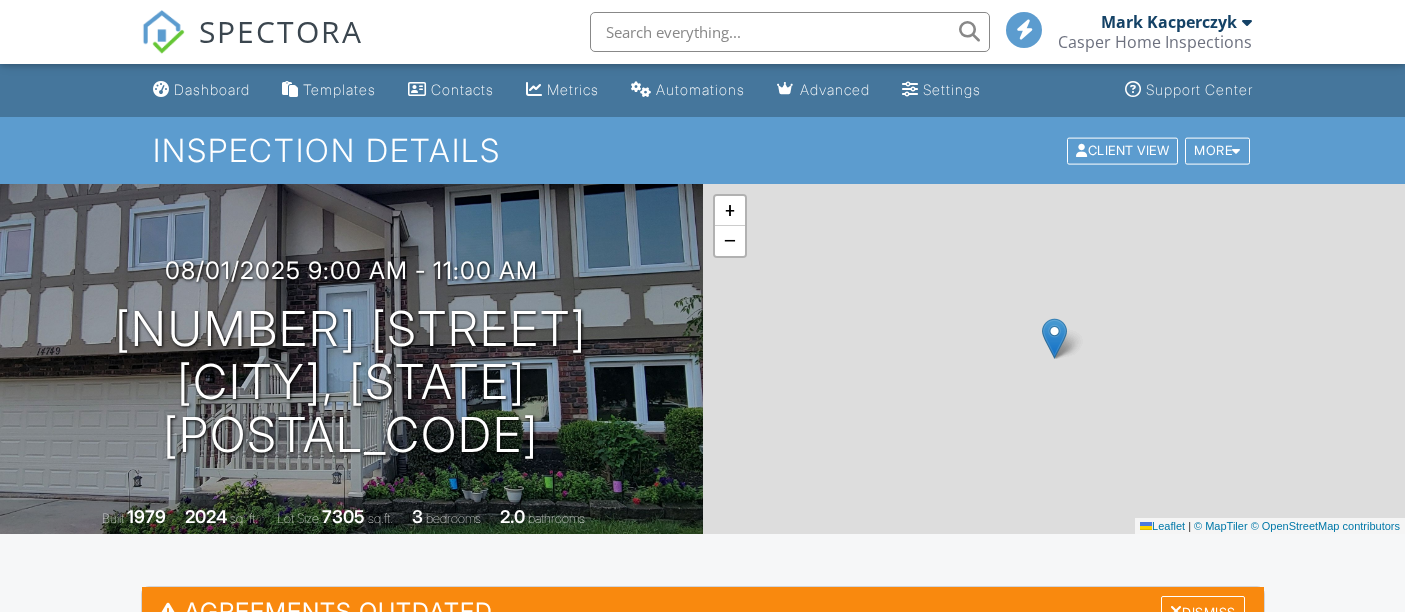 scroll, scrollTop: 0, scrollLeft: 0, axis: both 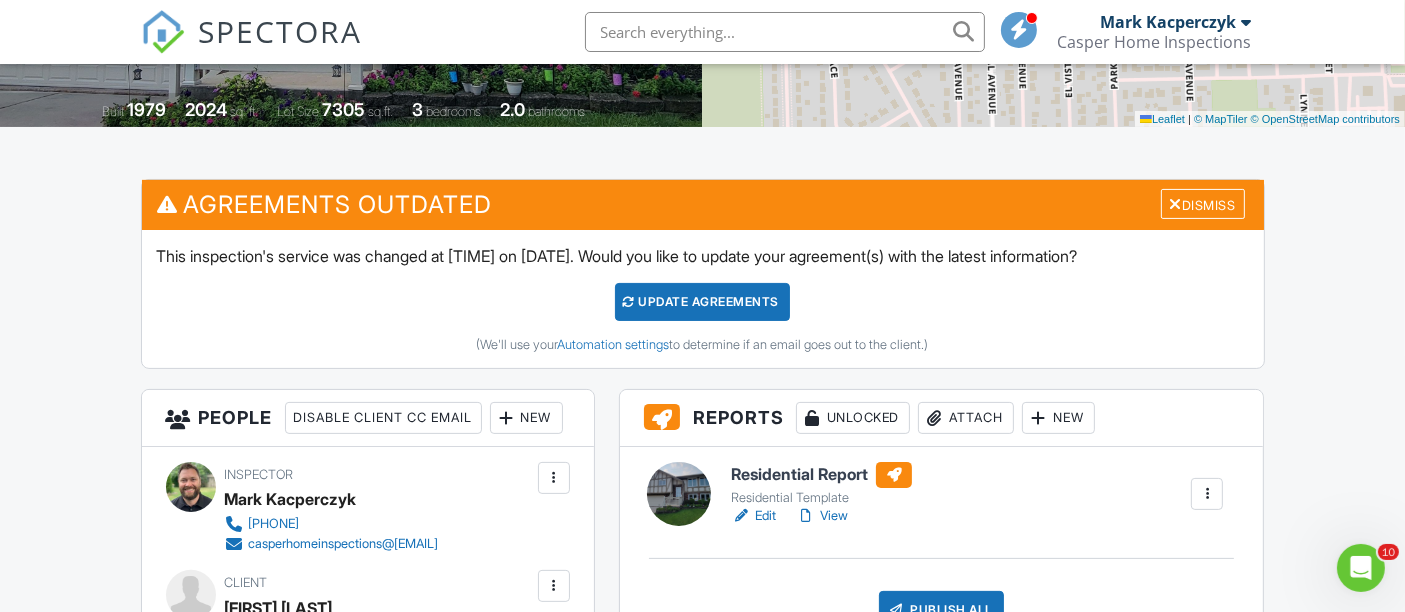 click on "Residential Report" at bounding box center (821, 475) 